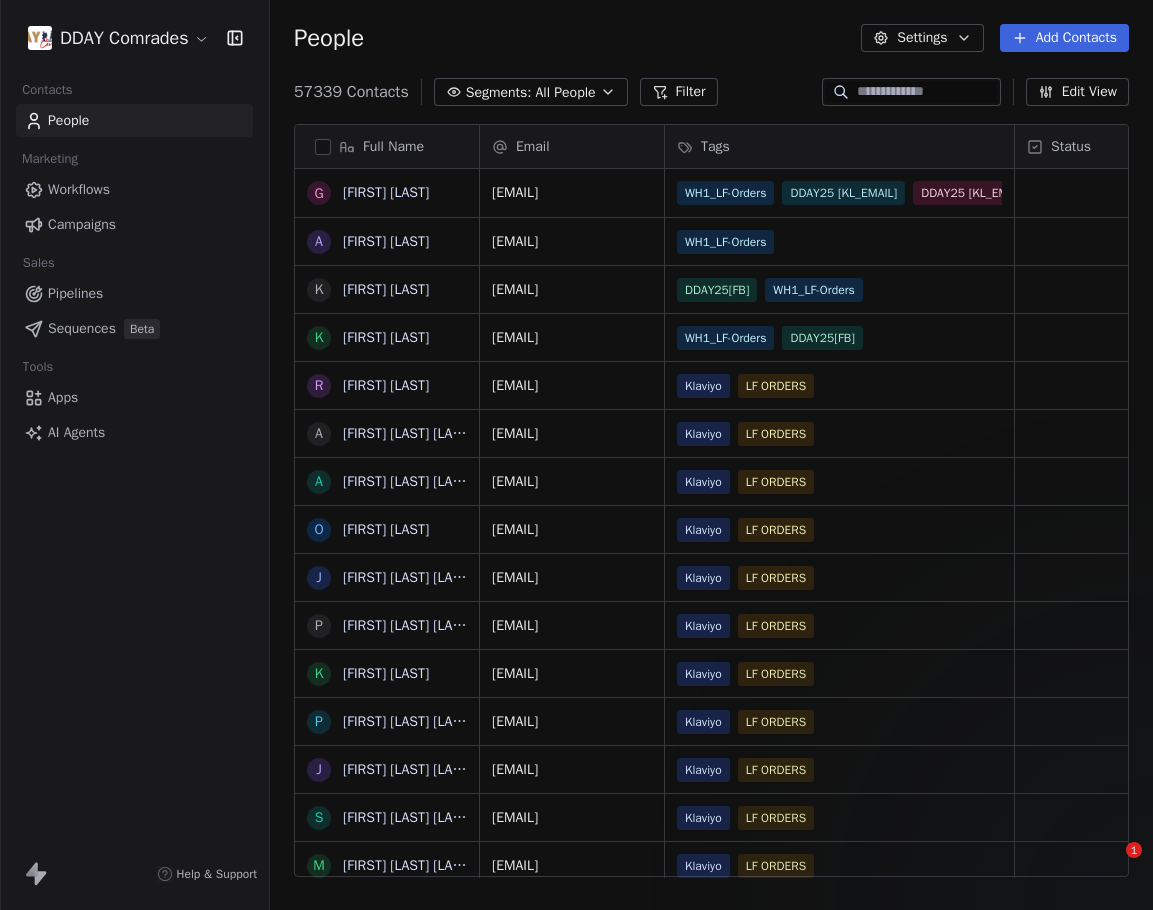 scroll, scrollTop: 0, scrollLeft: 0, axis: both 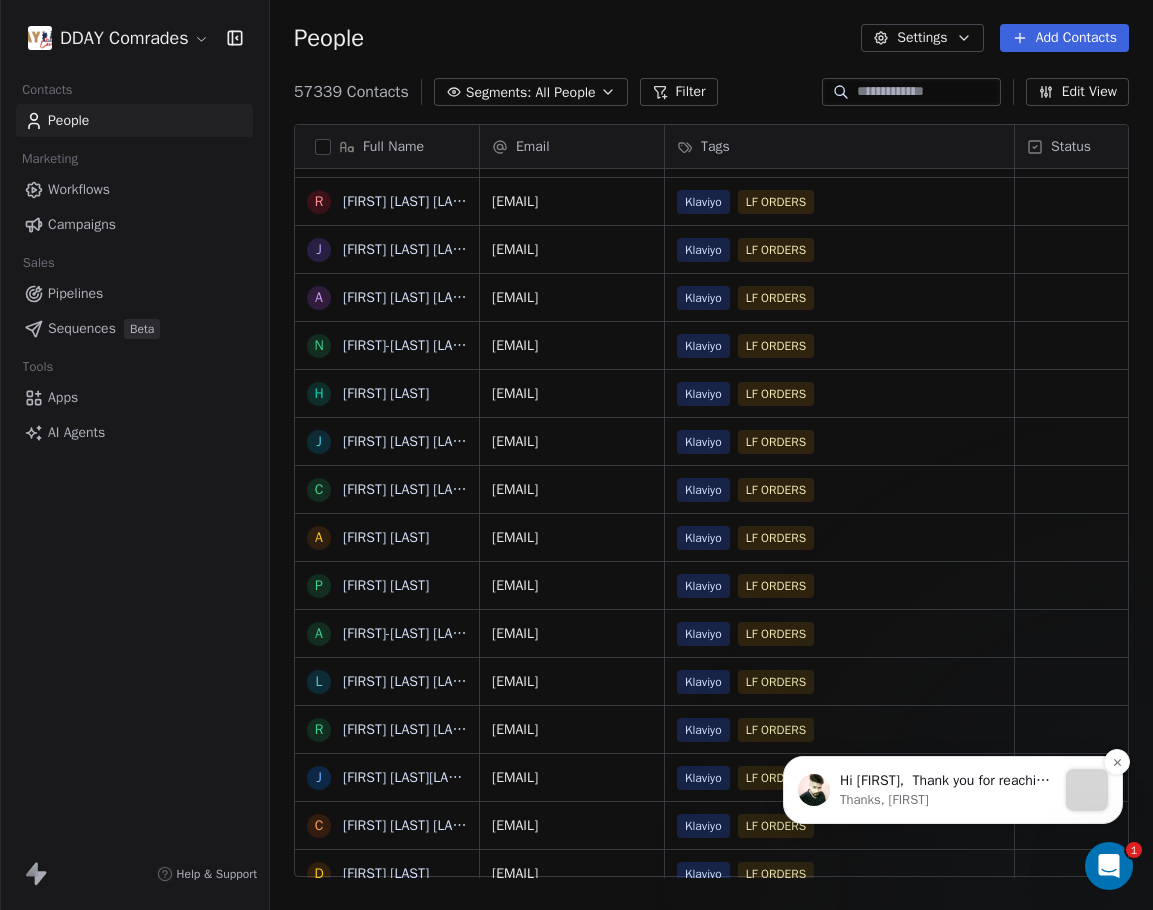 click on "Hi Ted,  ​ Thank you for reaching out, did you delete the domain and try to add it back? As I am unable to check on email health info for domain.  Domains are usually paused when they are high compliant rate, as even a single complaint can have a significant impact, as most email service providers penalize based on the complaint rate relative to the total number of emails sent from a domain.  Thanks, Siddarth" at bounding box center [948, 781] 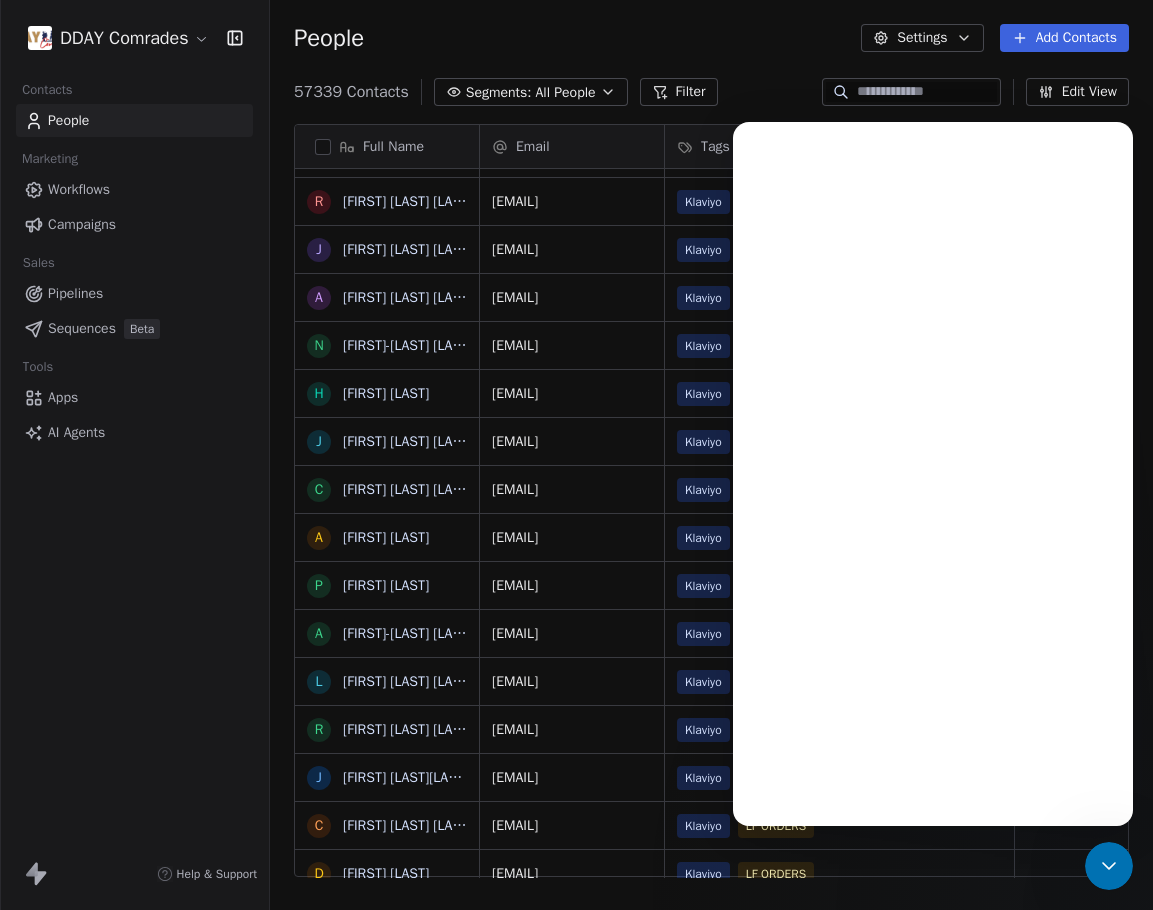 scroll, scrollTop: 0, scrollLeft: 0, axis: both 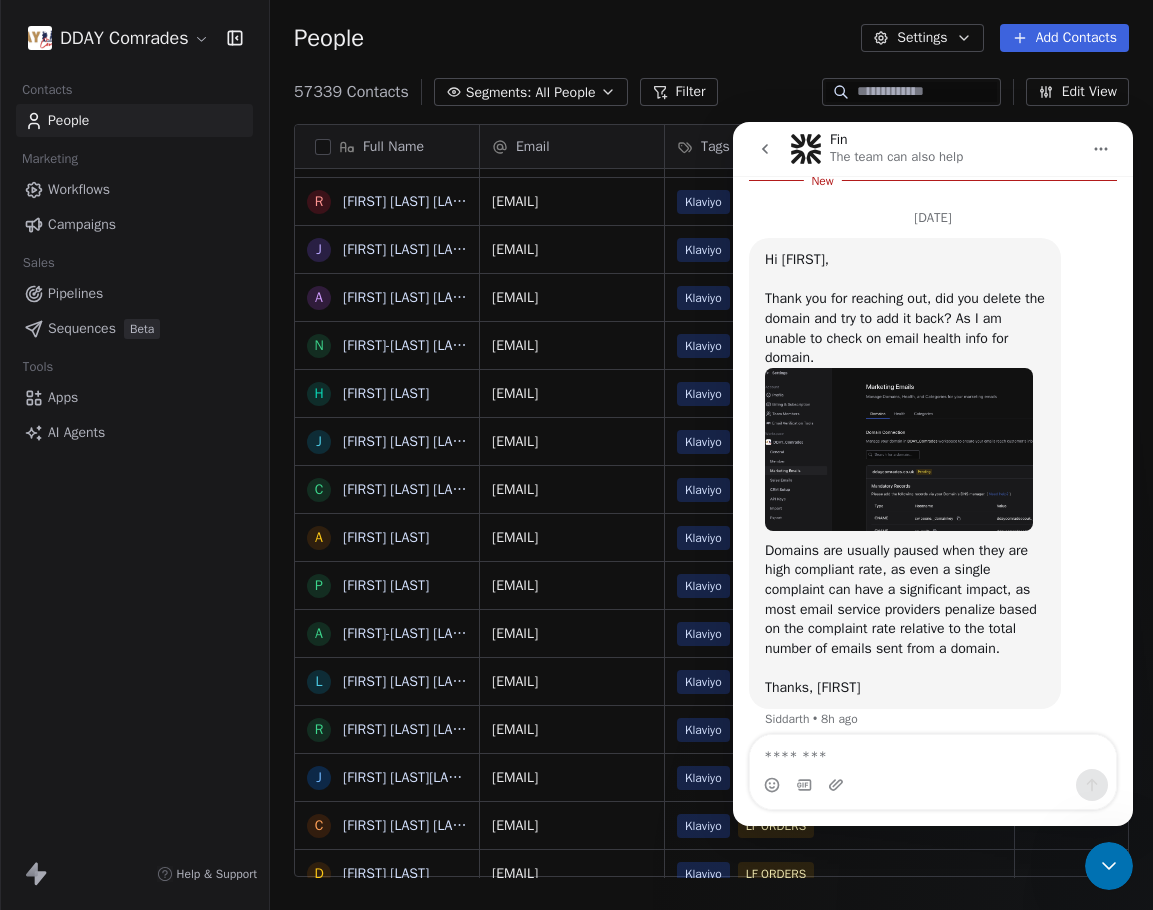 click at bounding box center [933, 752] 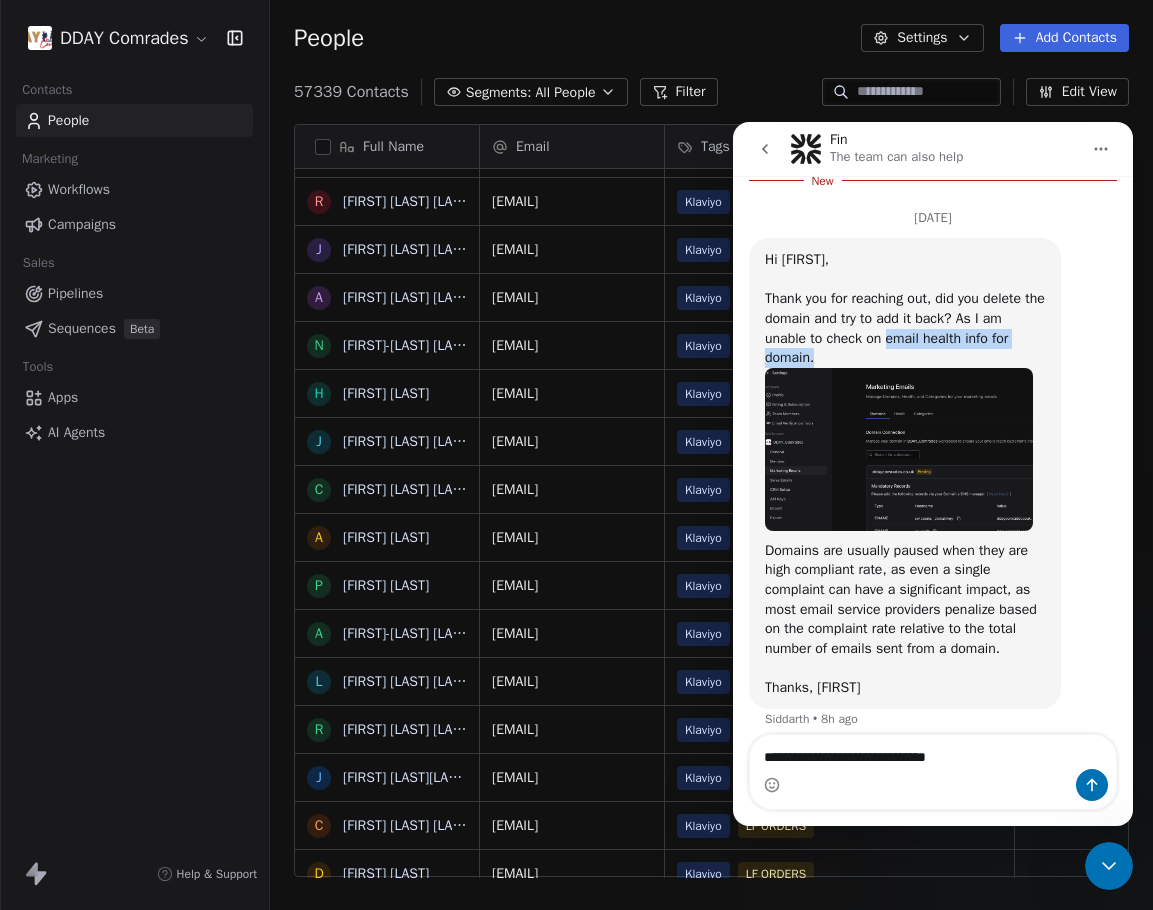 drag, startPoint x: 890, startPoint y: 344, endPoint x: 1003, endPoint y: 356, distance: 113.63538 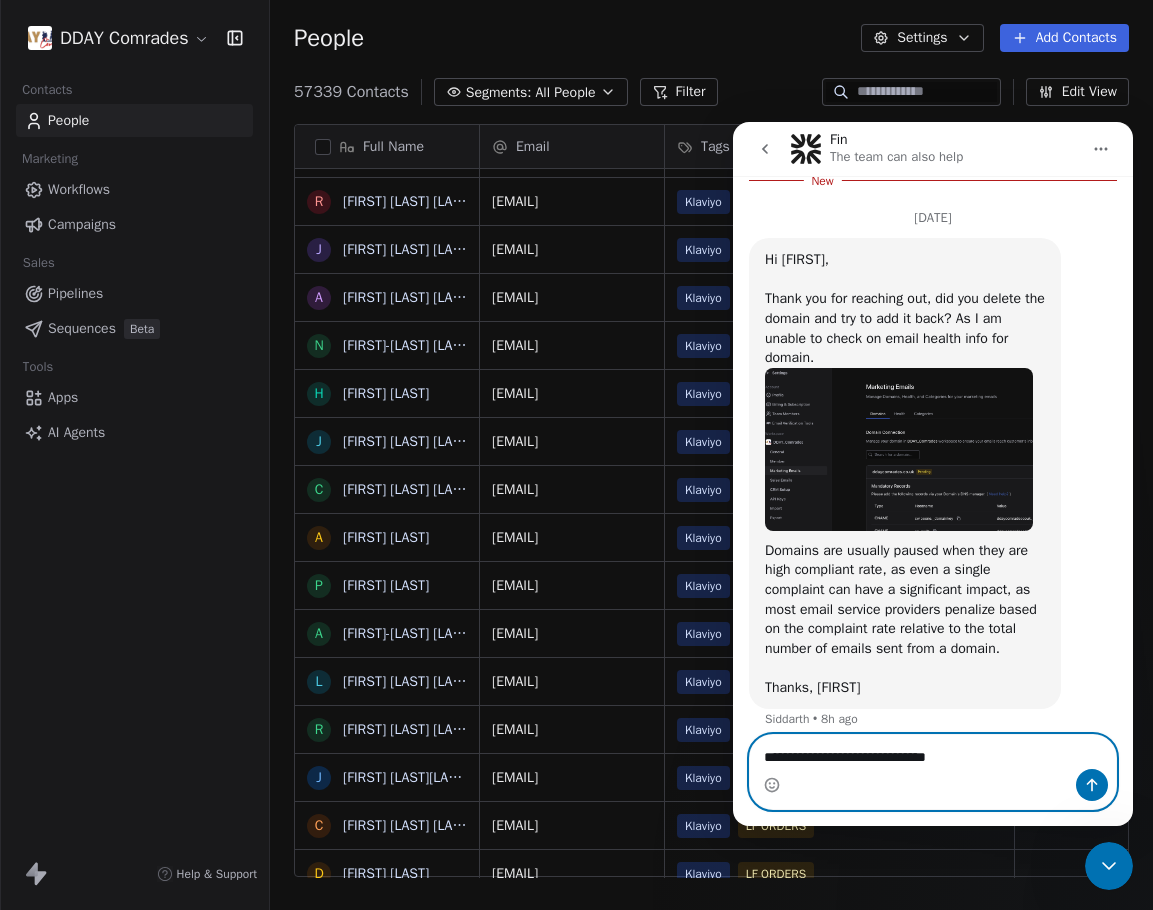 click on "**********" at bounding box center [933, 752] 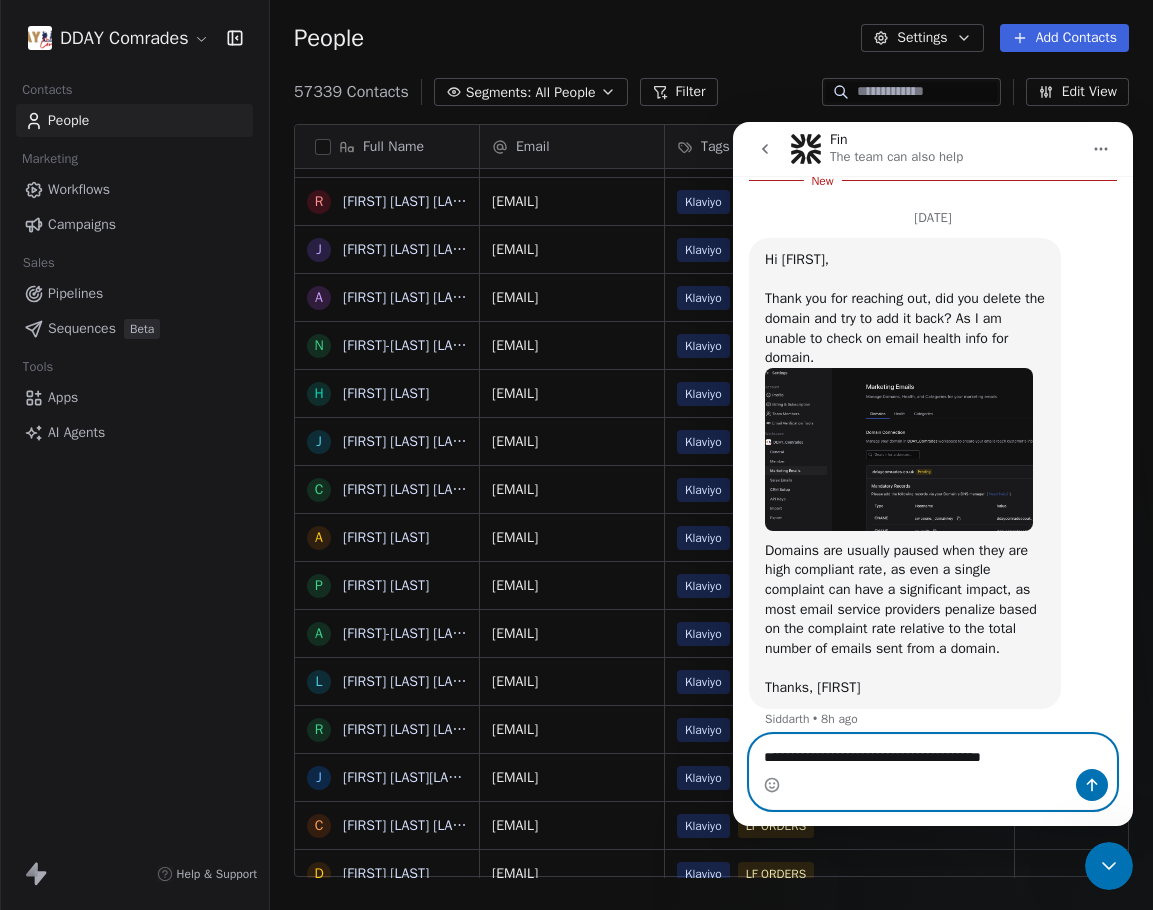 paste on "**********" 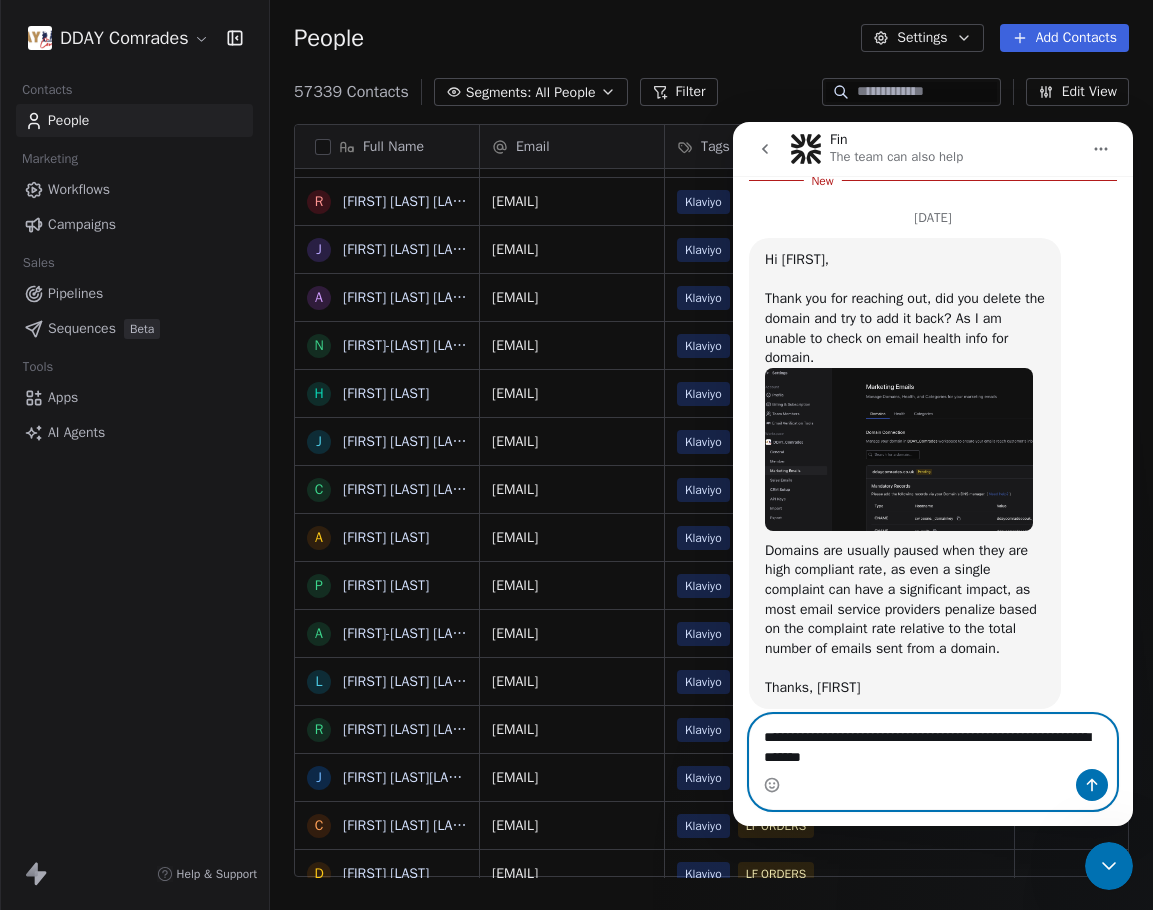 scroll, scrollTop: 358, scrollLeft: 0, axis: vertical 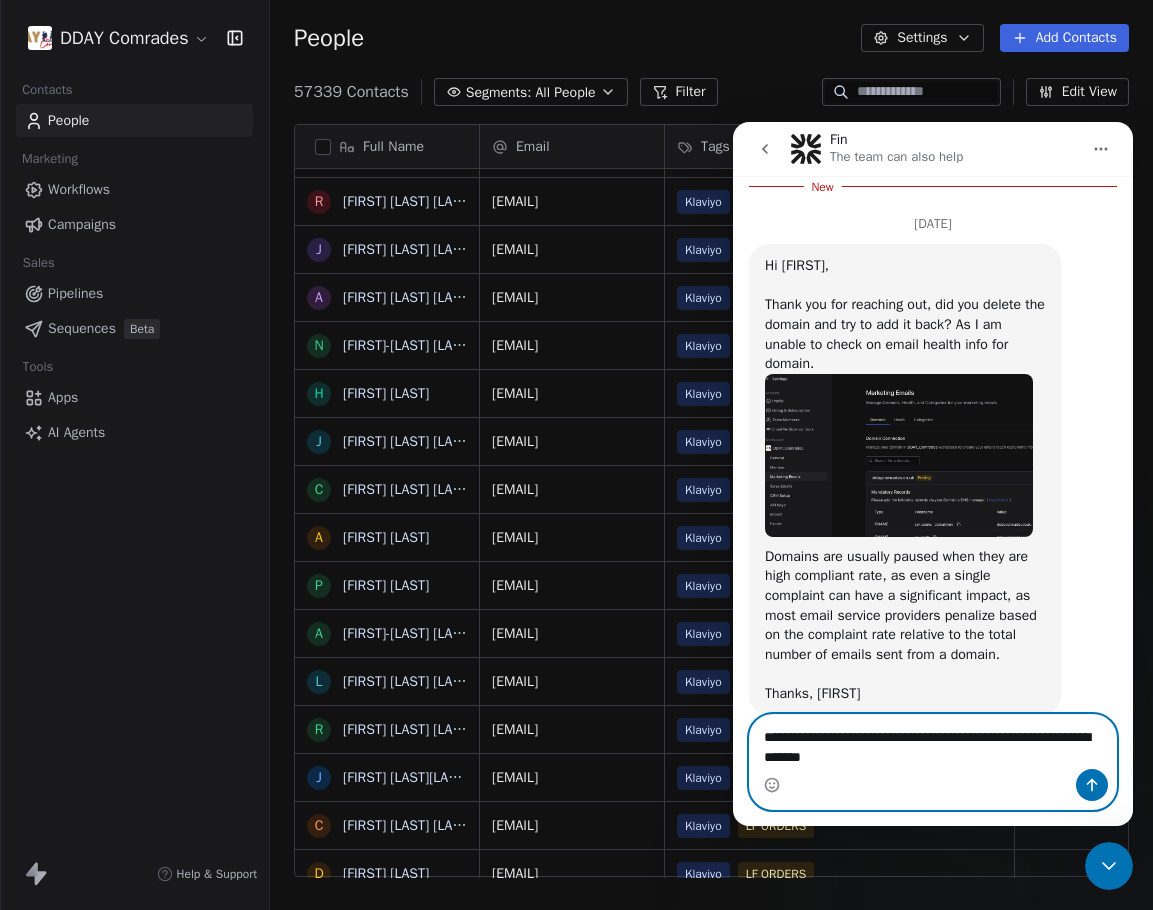 drag, startPoint x: 793, startPoint y: 761, endPoint x: 857, endPoint y: 766, distance: 64.195015 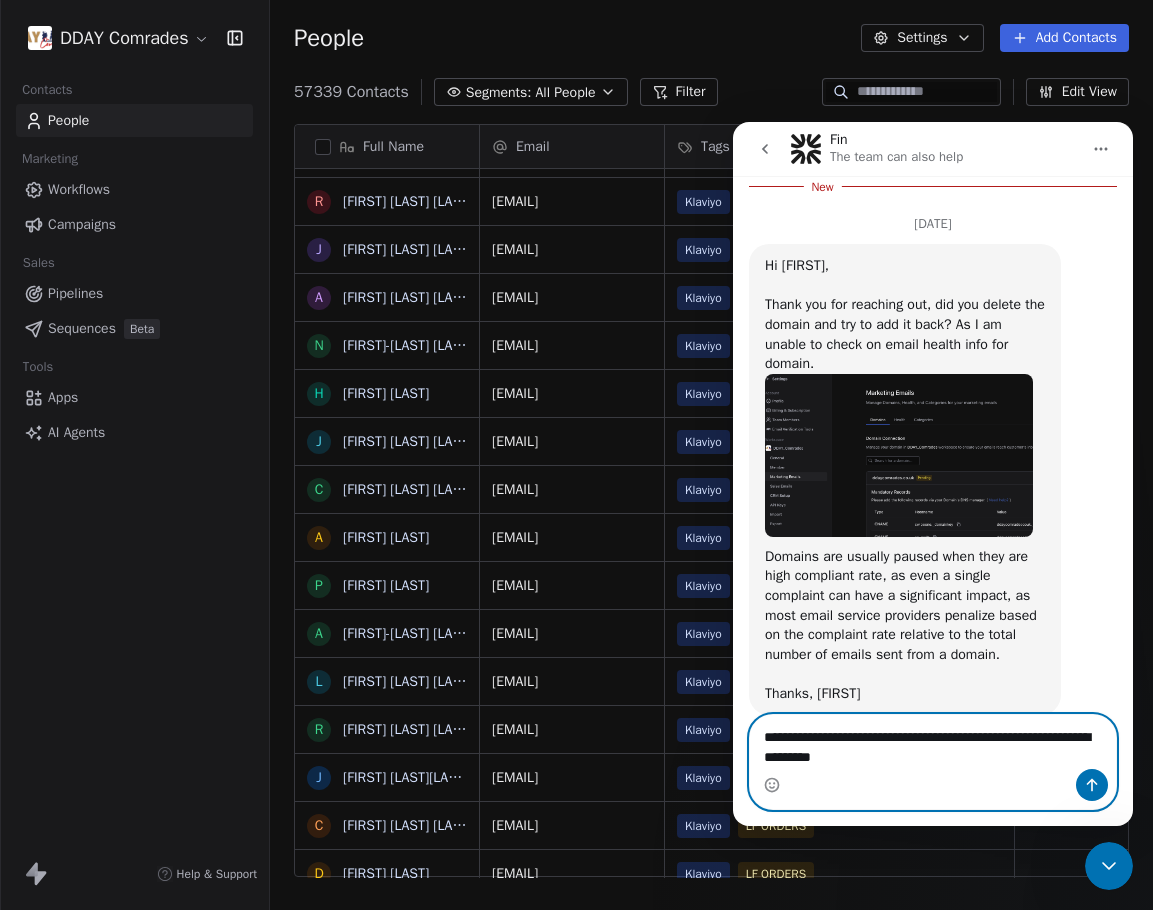 click on "**********" at bounding box center (933, 742) 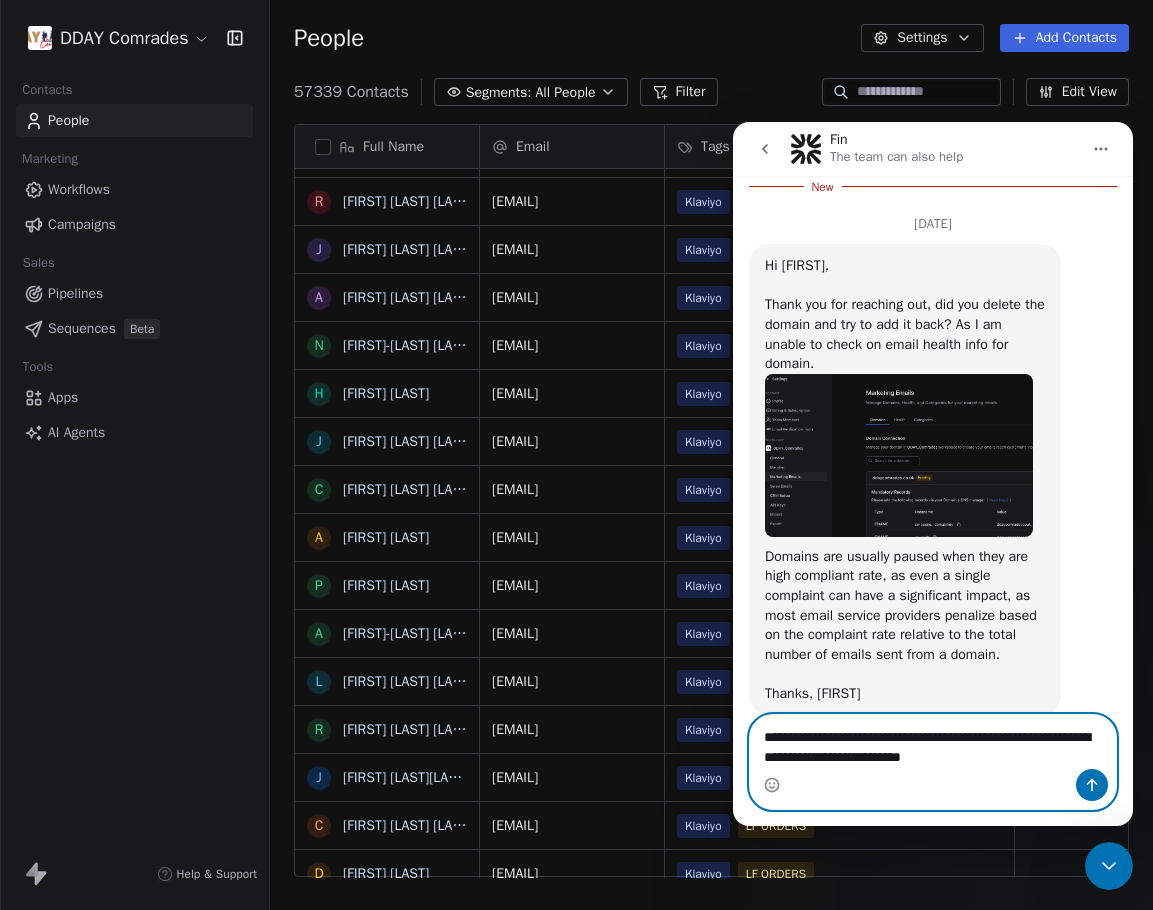 click on "**********" at bounding box center (933, 742) 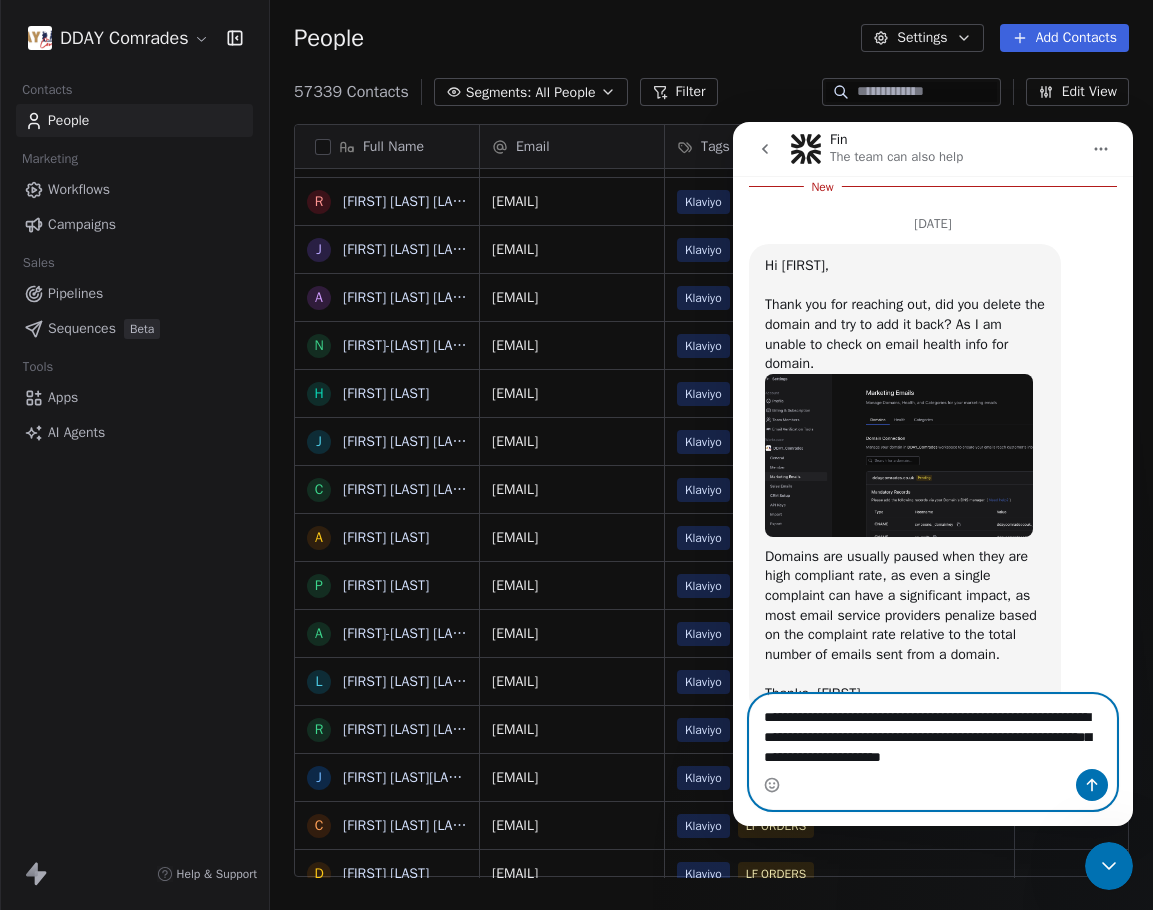 click on "**********" at bounding box center (933, 732) 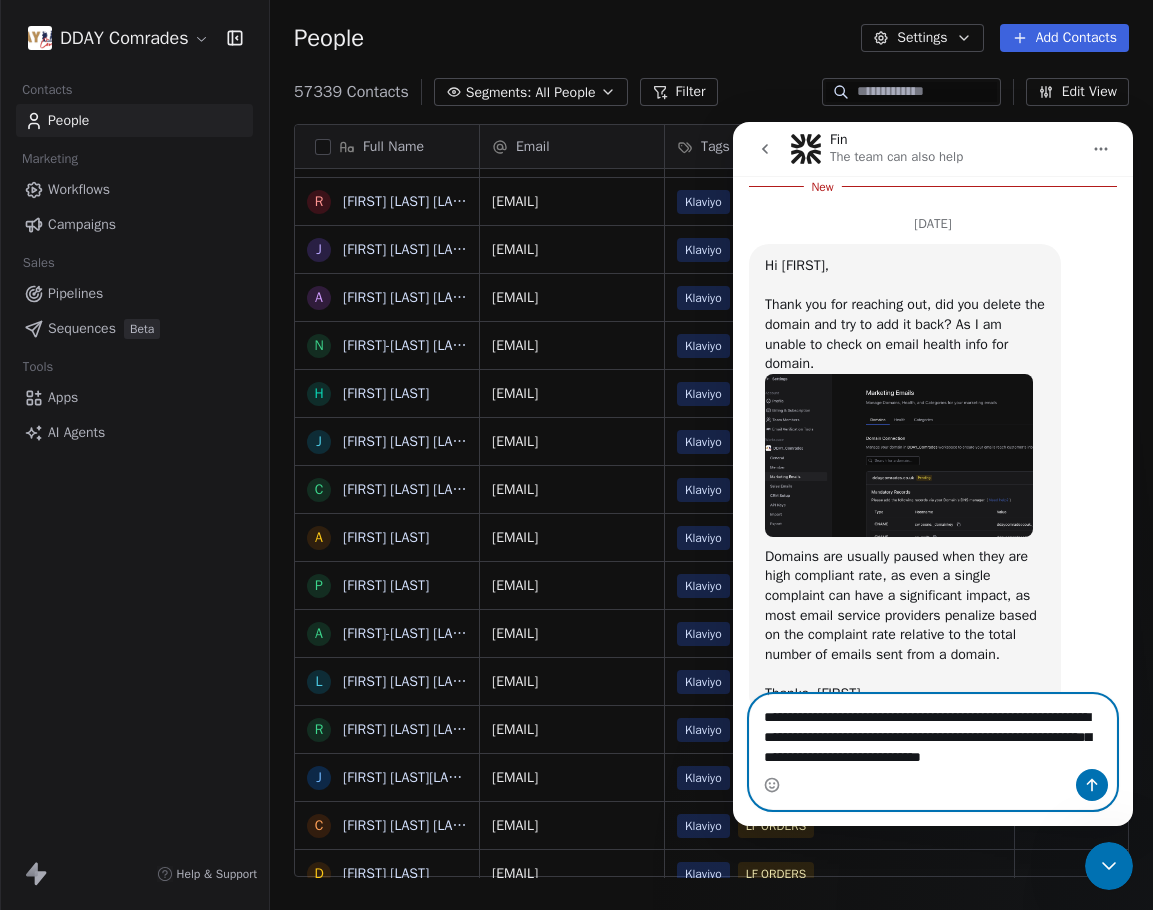 click on "**********" at bounding box center [933, 732] 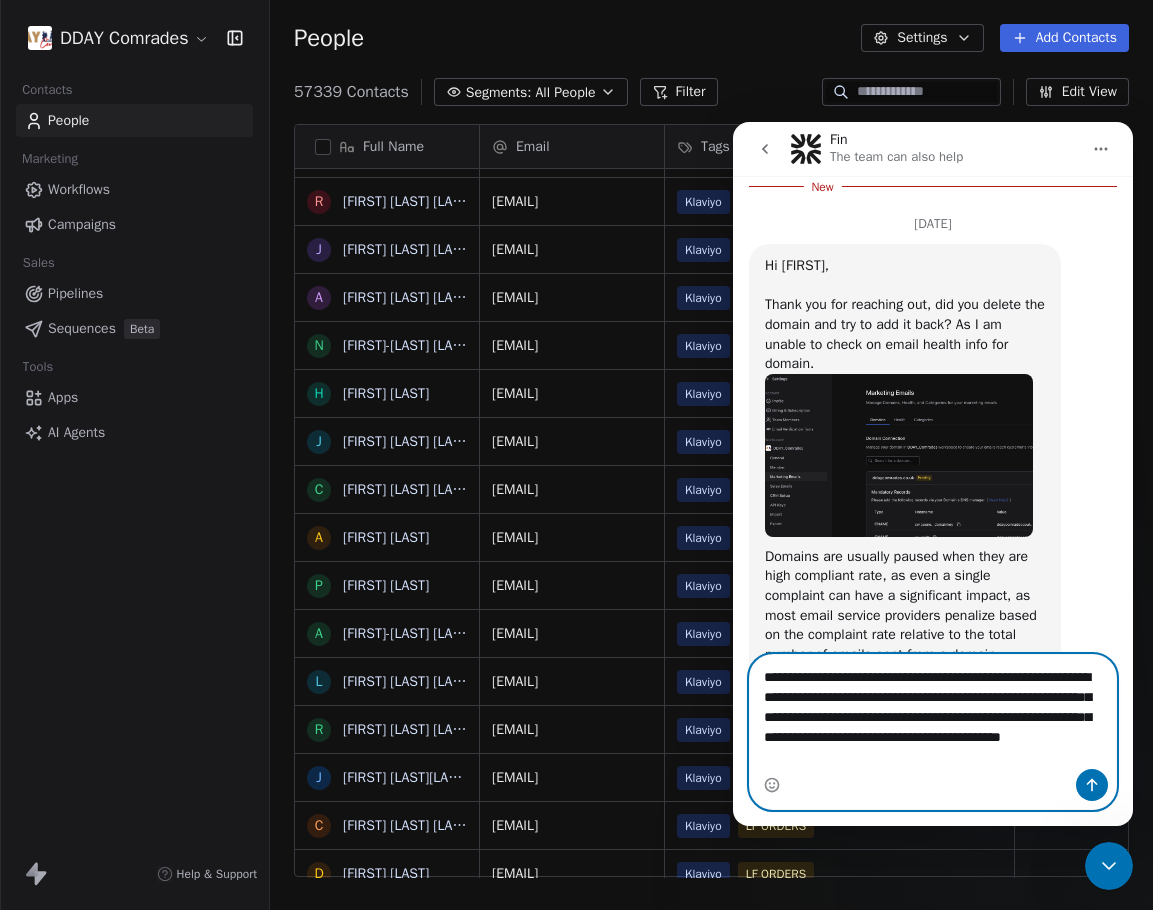 click on "**********" at bounding box center [933, 712] 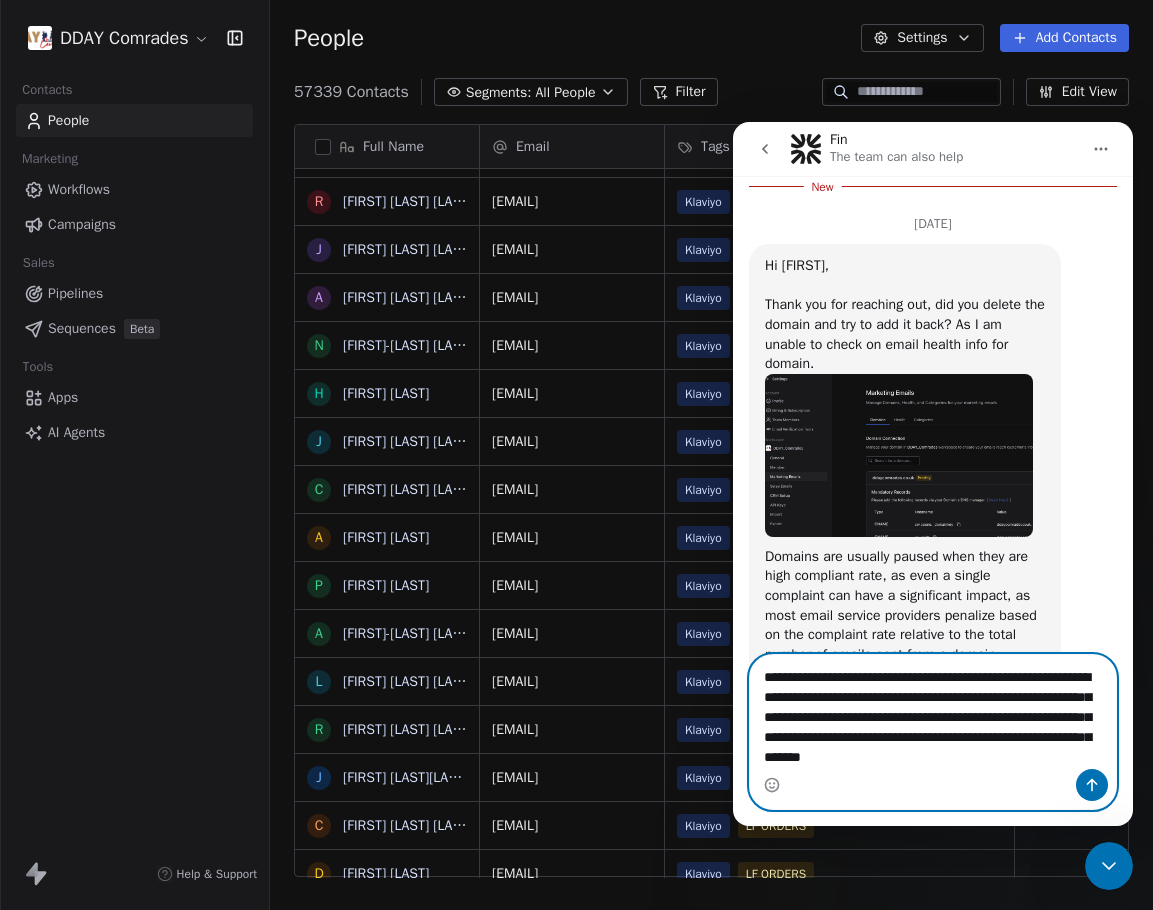 click on "**********" at bounding box center (933, 712) 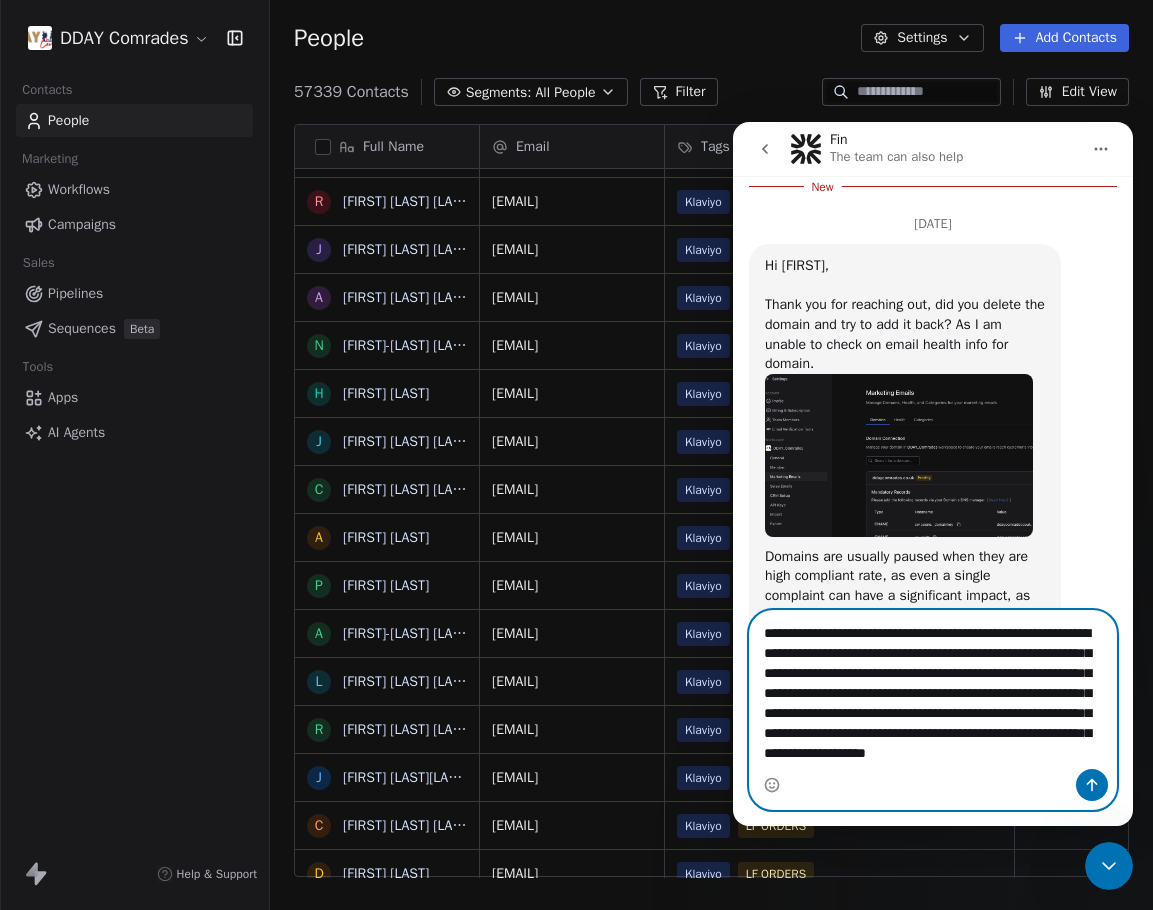 scroll, scrollTop: 0, scrollLeft: 0, axis: both 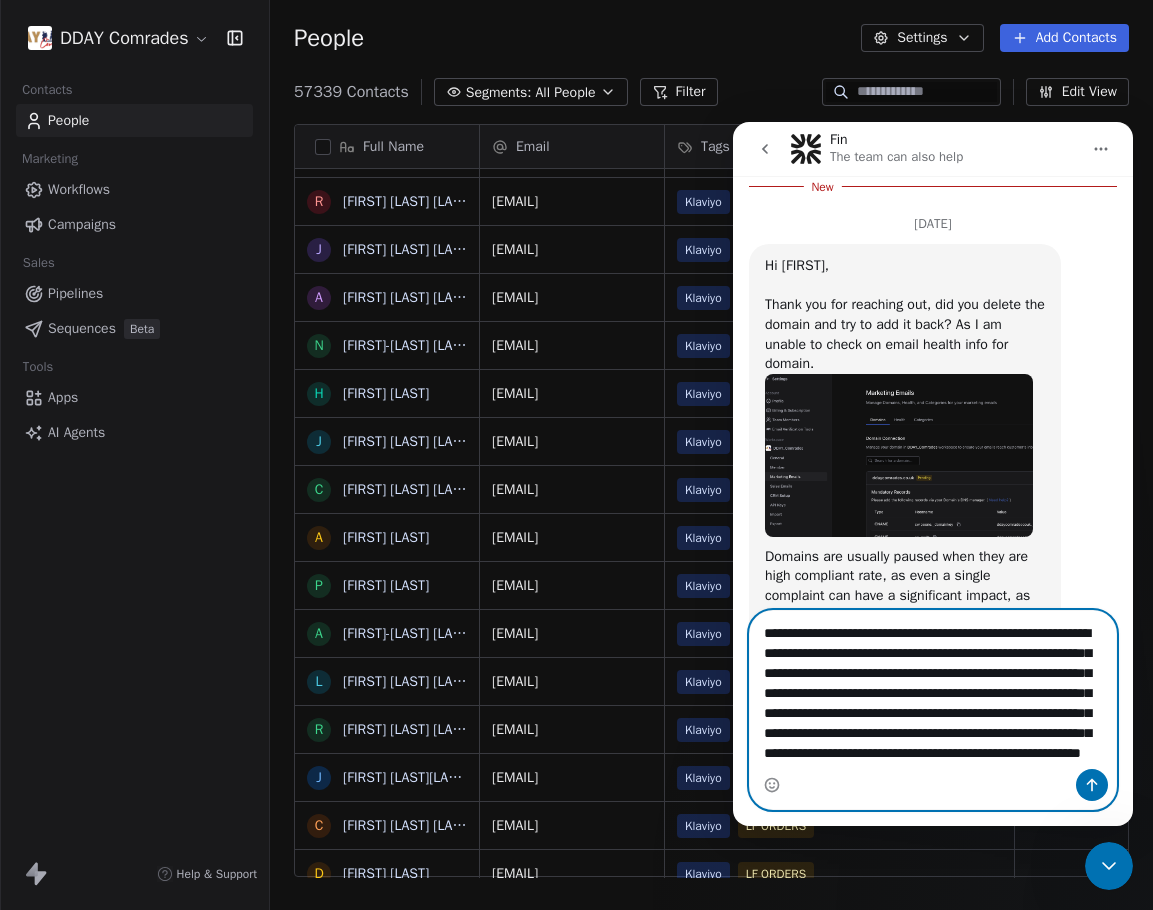 click on "**********" at bounding box center [933, 690] 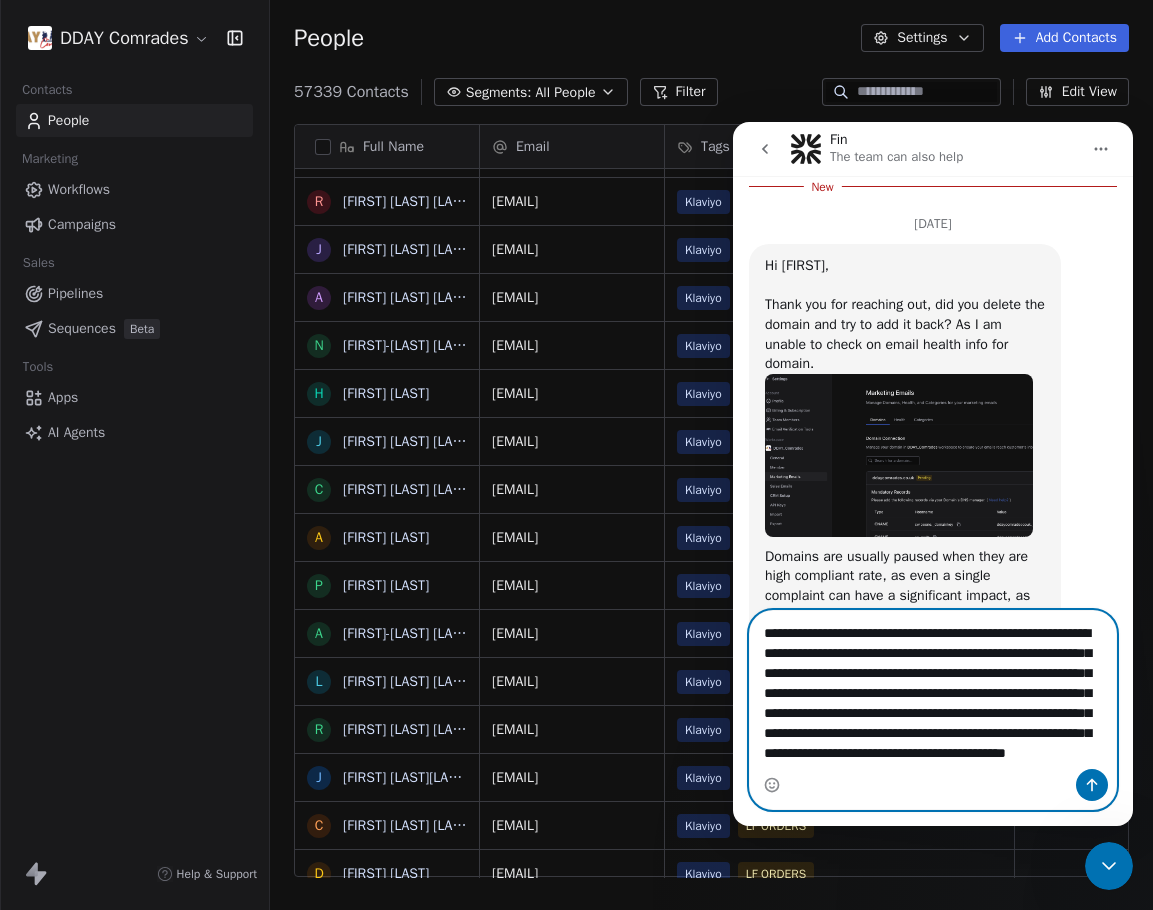 scroll, scrollTop: 36, scrollLeft: 0, axis: vertical 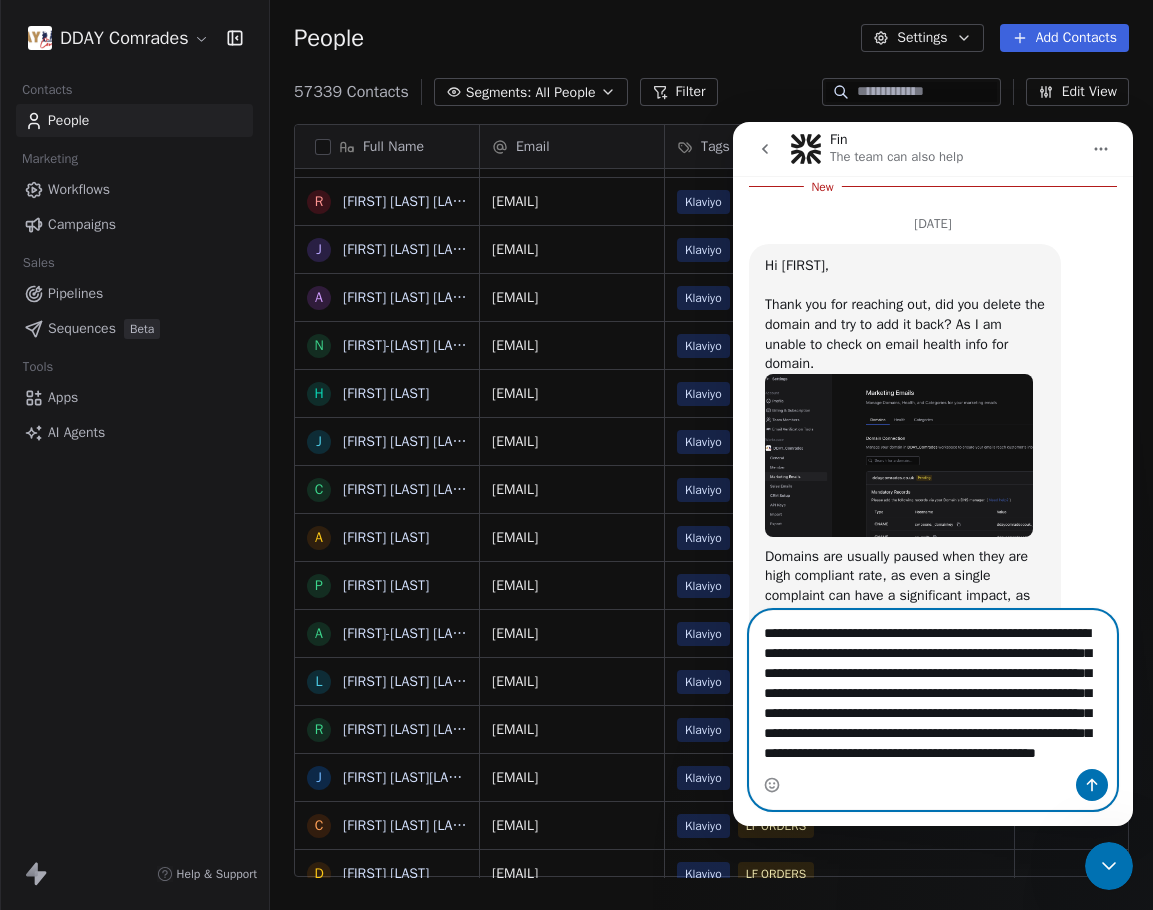 paste on "**********" 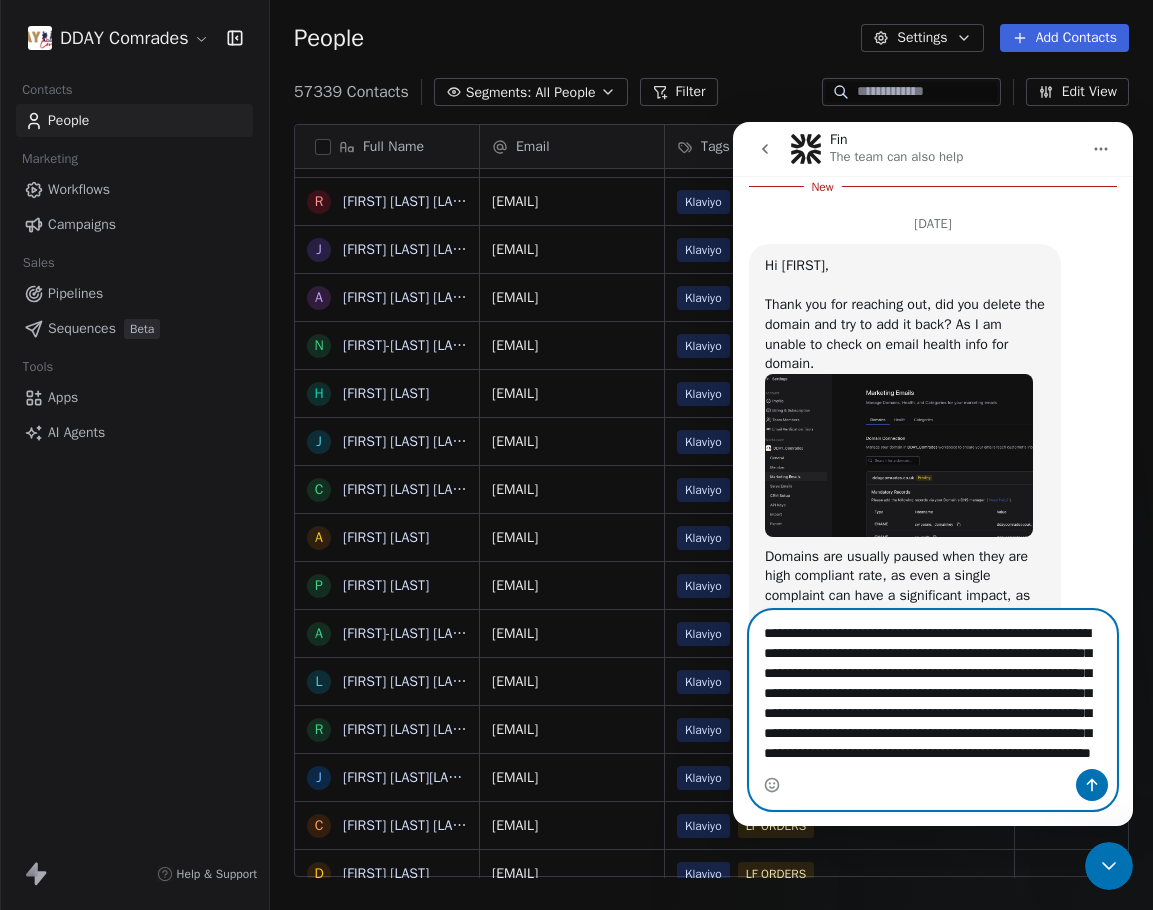 scroll, scrollTop: 56, scrollLeft: 0, axis: vertical 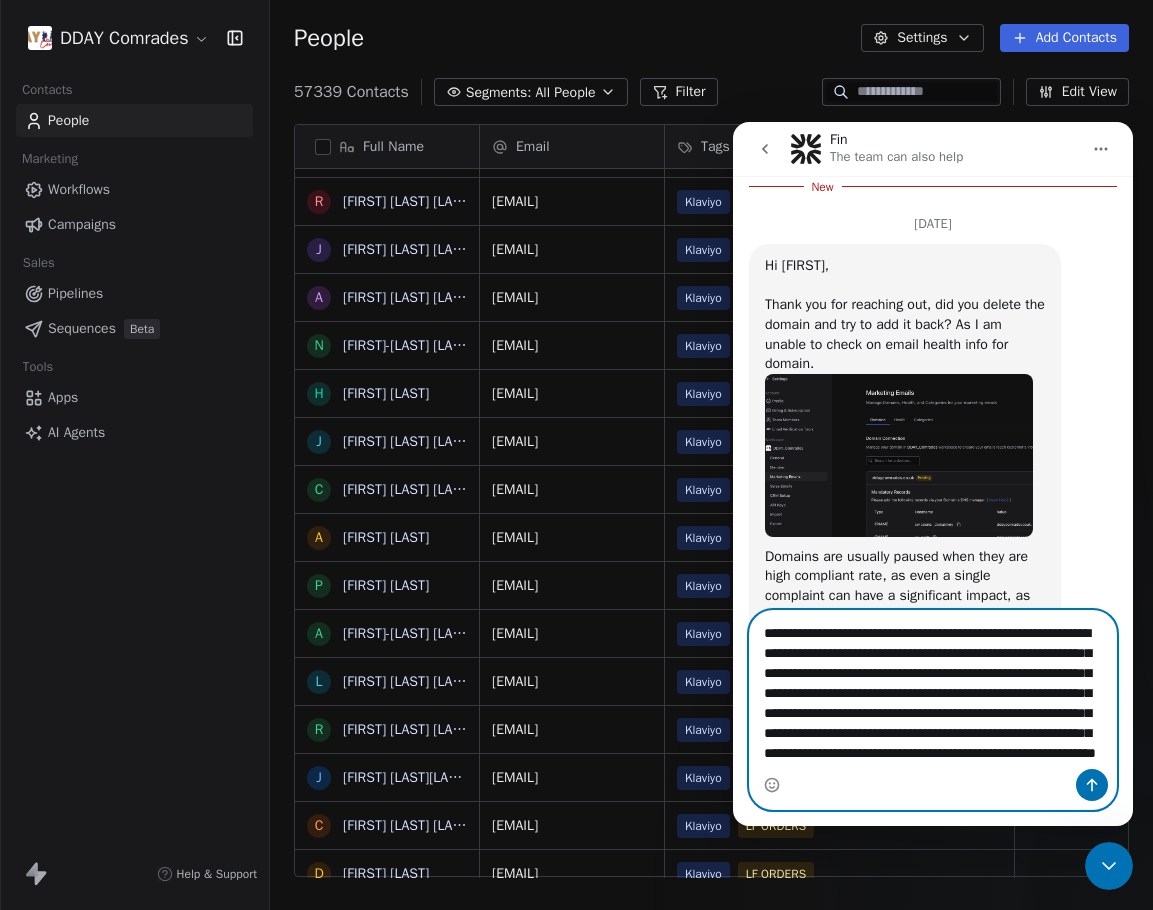 type on "**********" 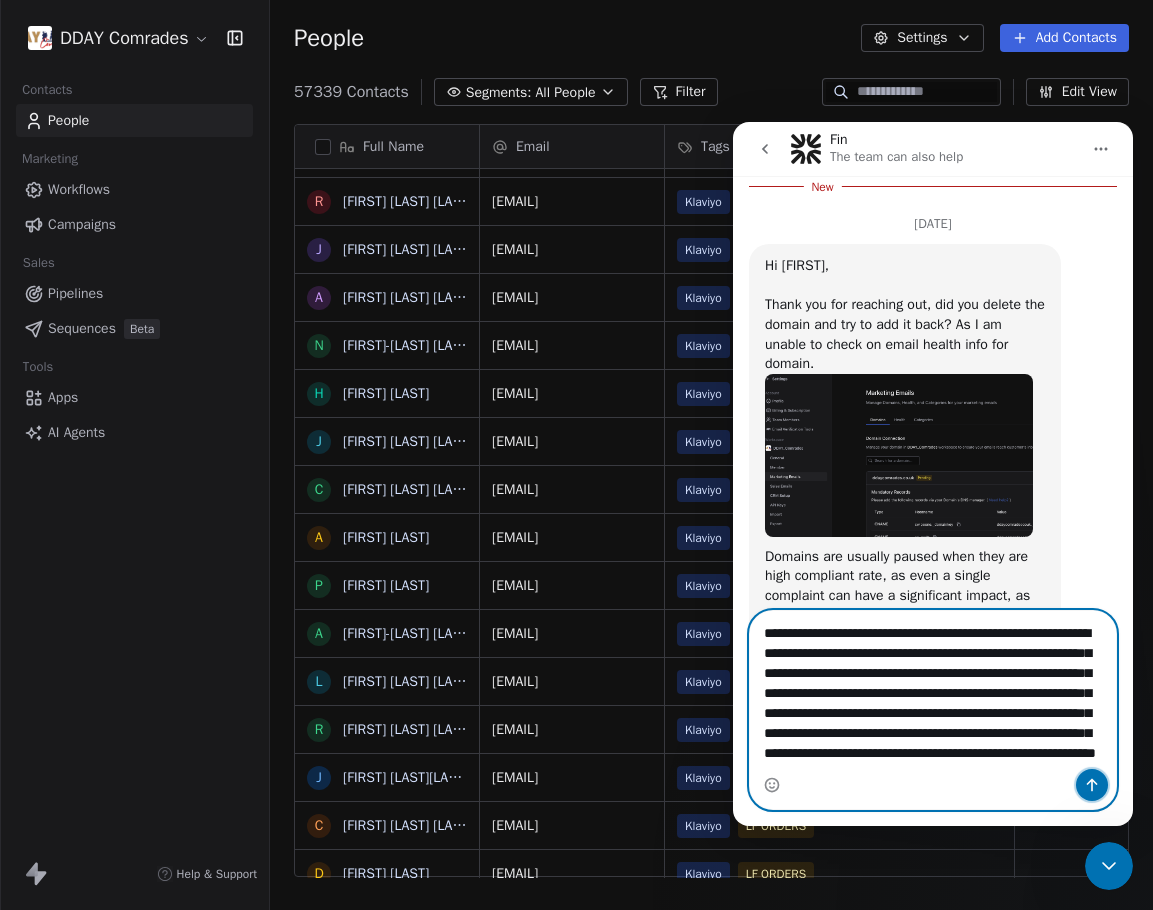 click 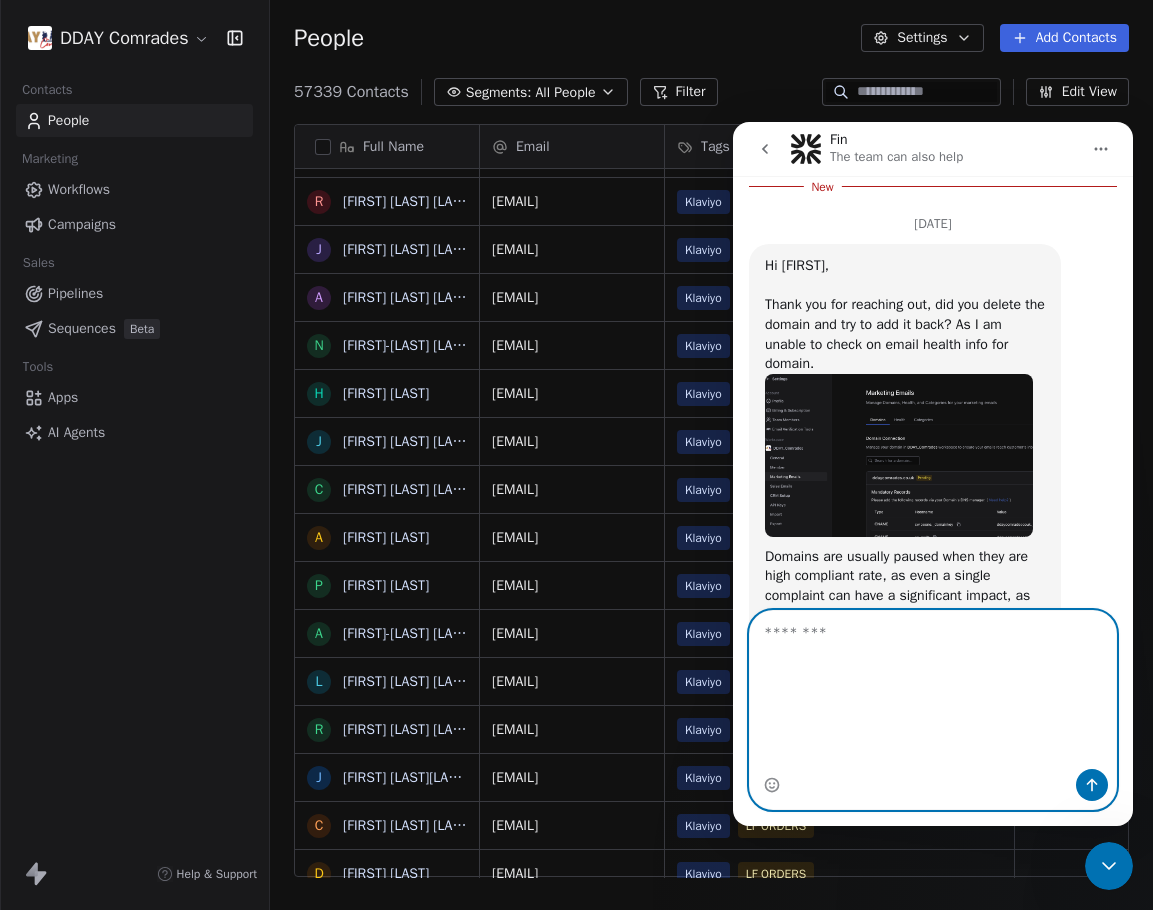 scroll, scrollTop: 0, scrollLeft: 0, axis: both 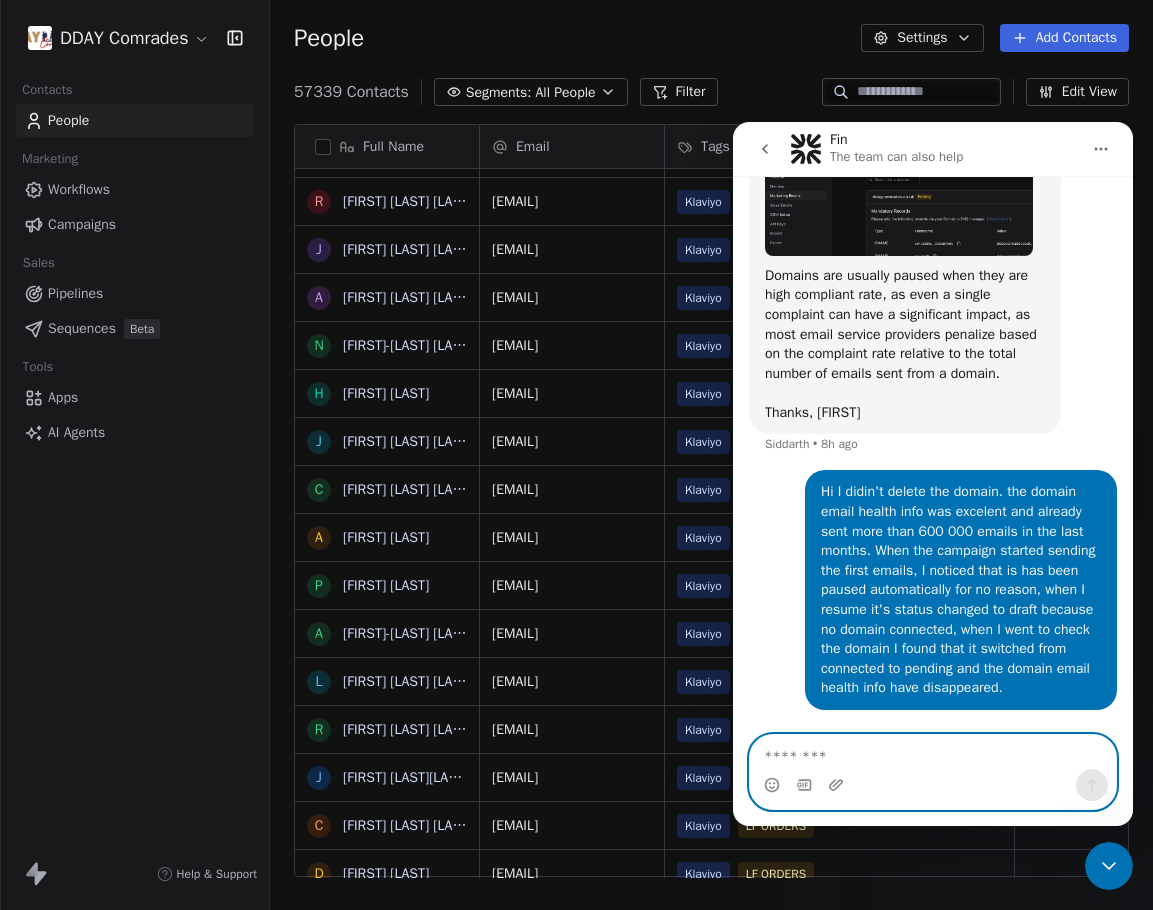 click at bounding box center [933, 752] 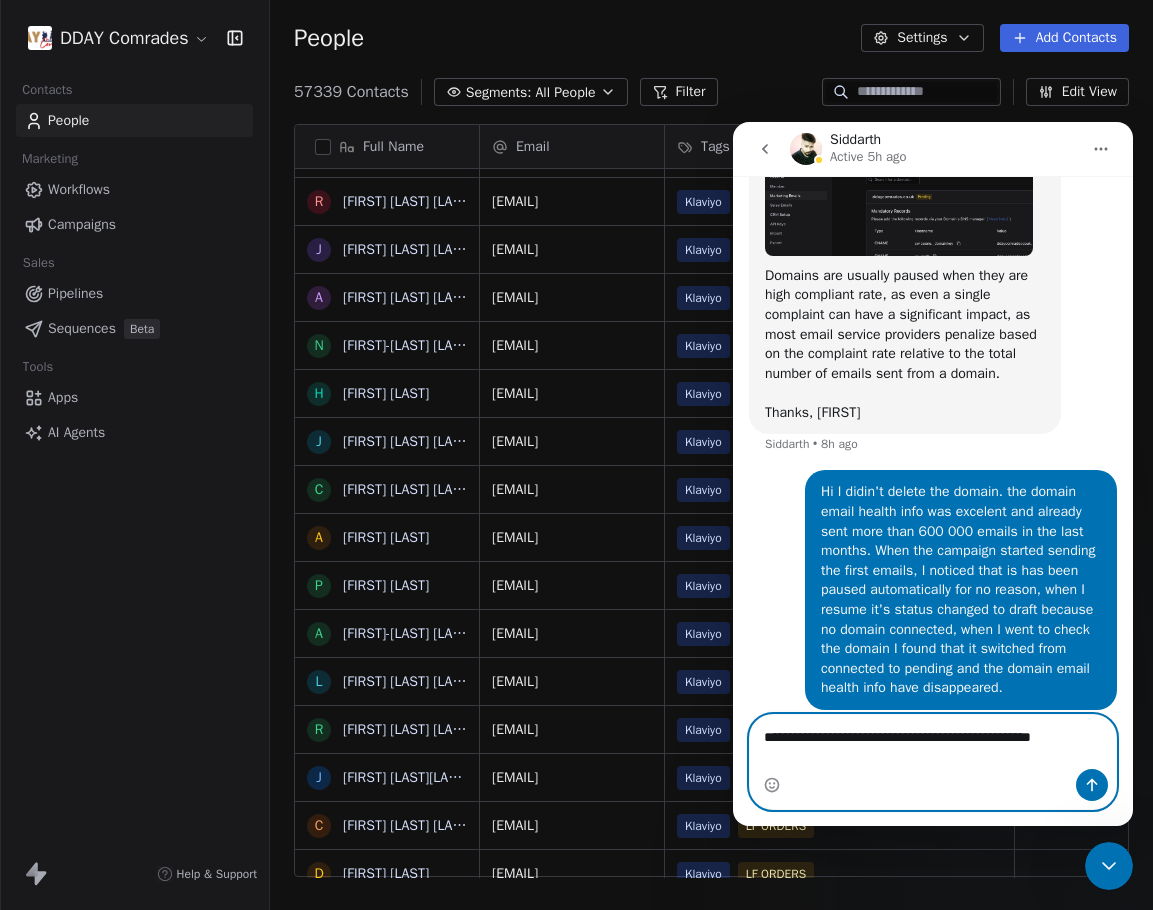 scroll, scrollTop: 612, scrollLeft: 0, axis: vertical 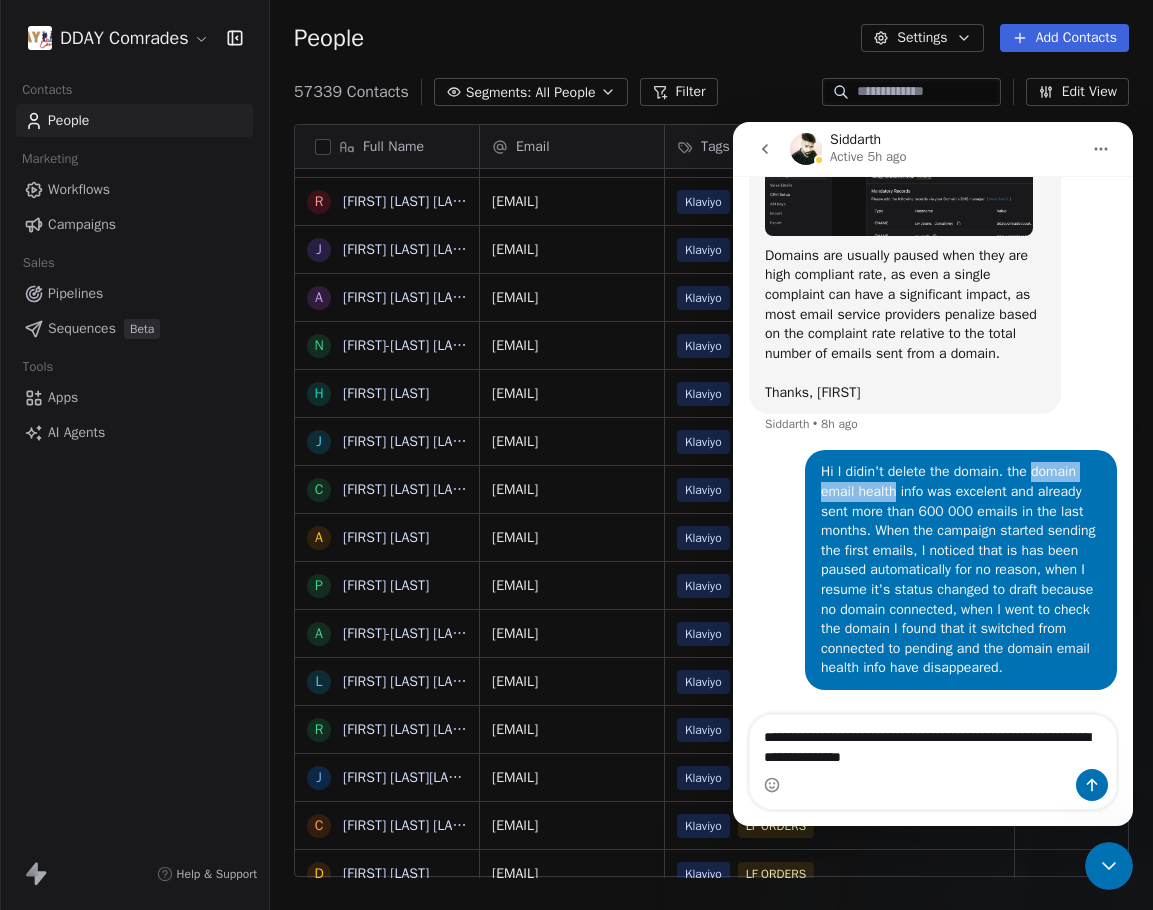 drag, startPoint x: 1023, startPoint y: 474, endPoint x: 888, endPoint y: 499, distance: 137.2953 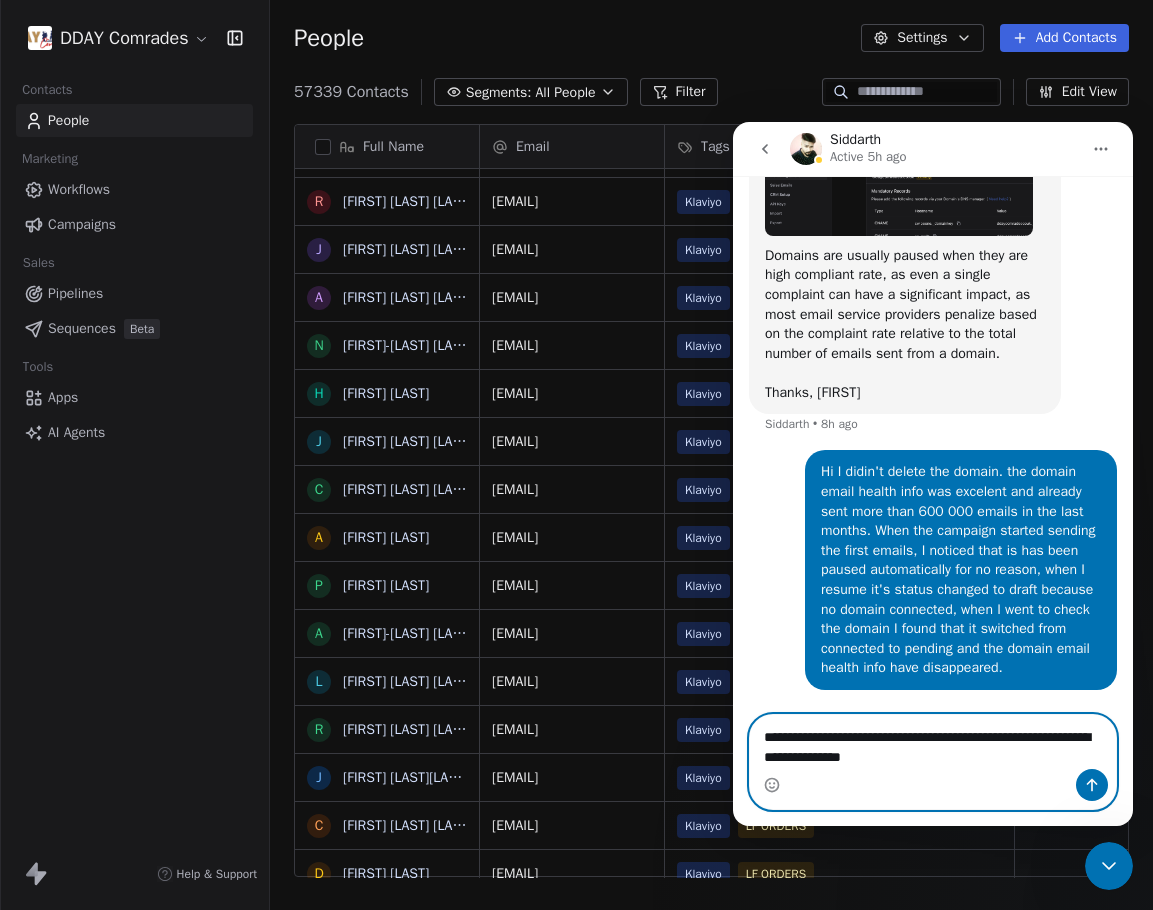 click on "**********" at bounding box center [933, 742] 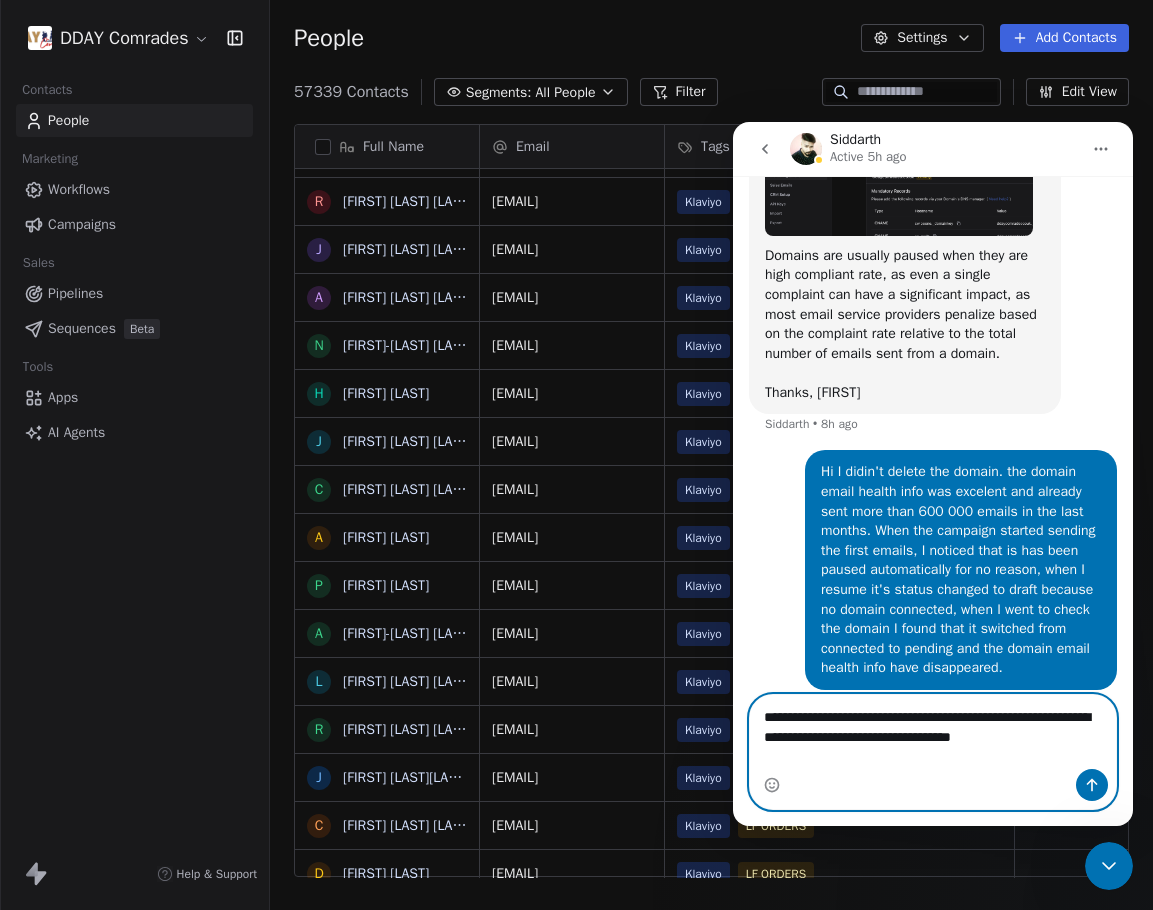 scroll, scrollTop: 632, scrollLeft: 0, axis: vertical 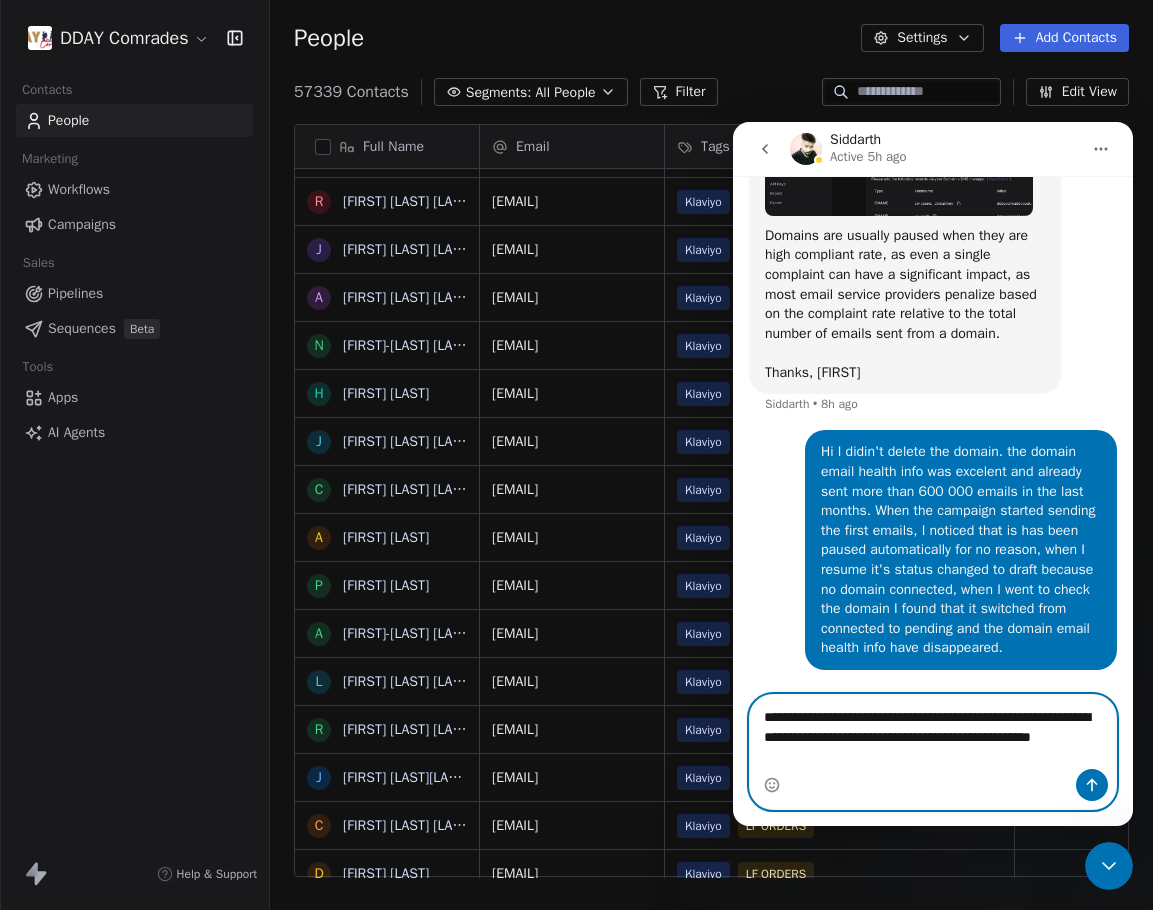click on "**********" at bounding box center [933, 732] 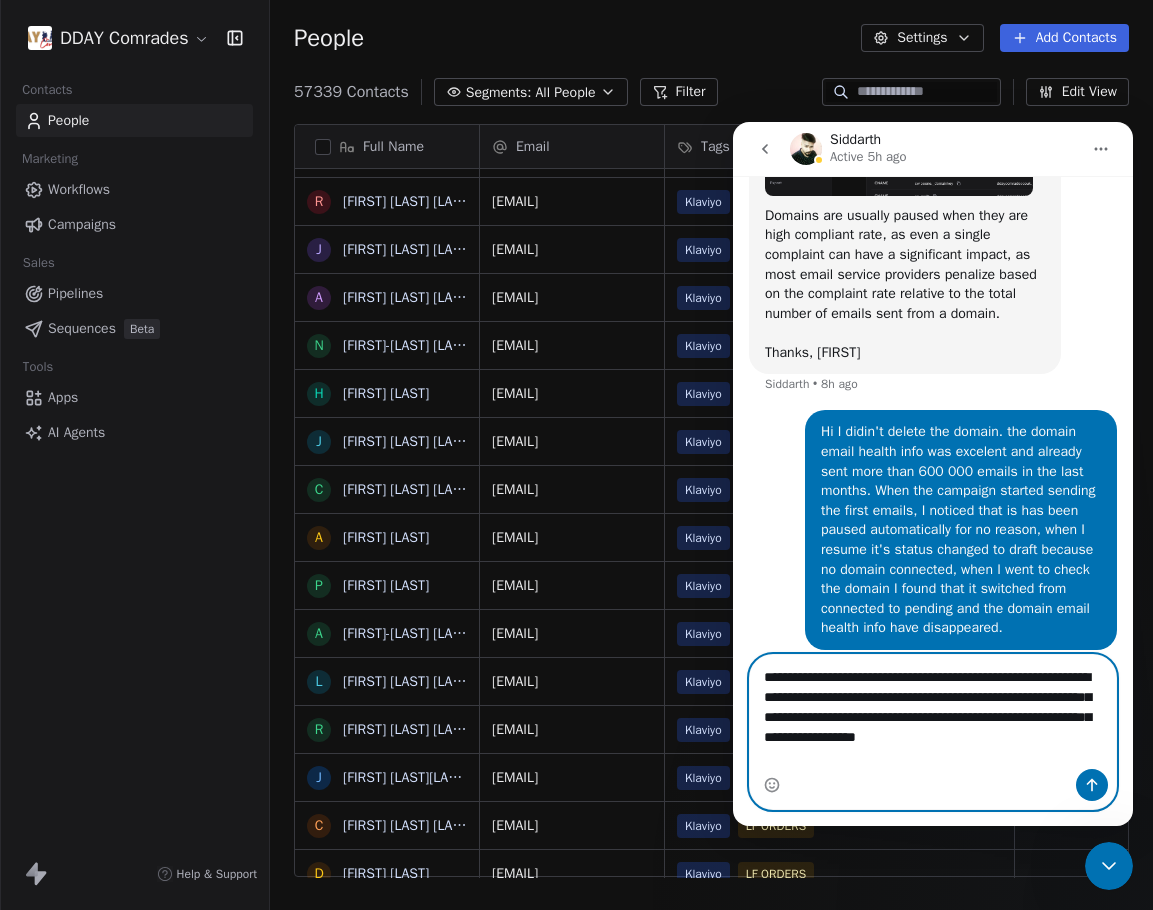 scroll, scrollTop: 672, scrollLeft: 0, axis: vertical 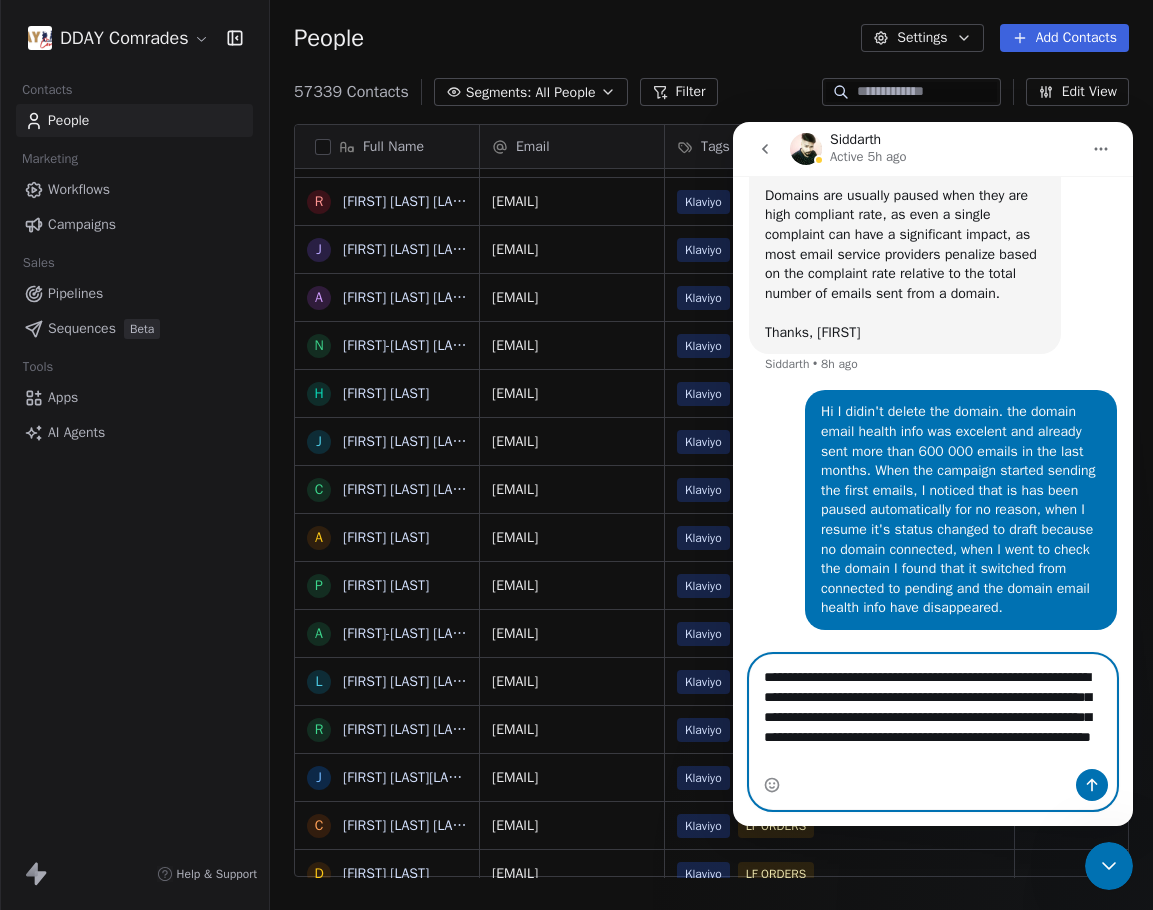 type on "**********" 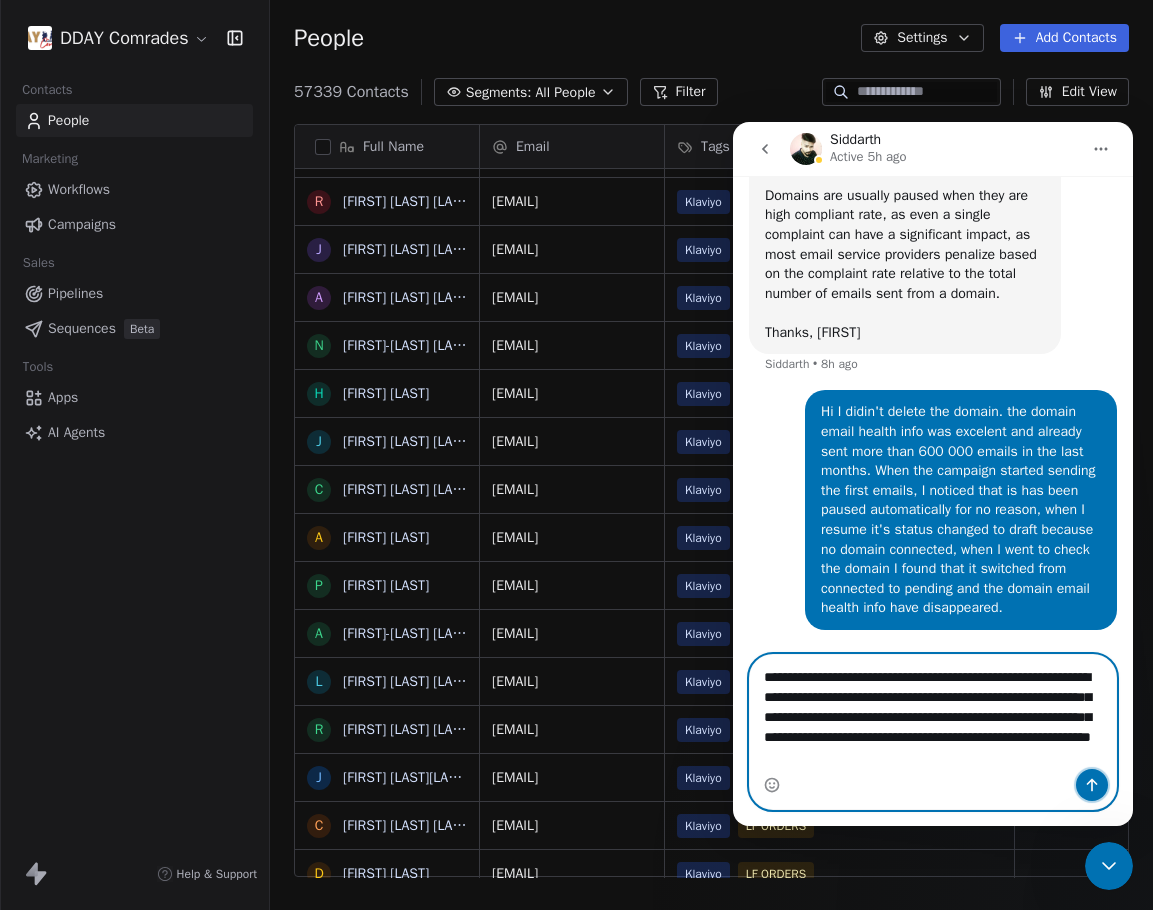 click 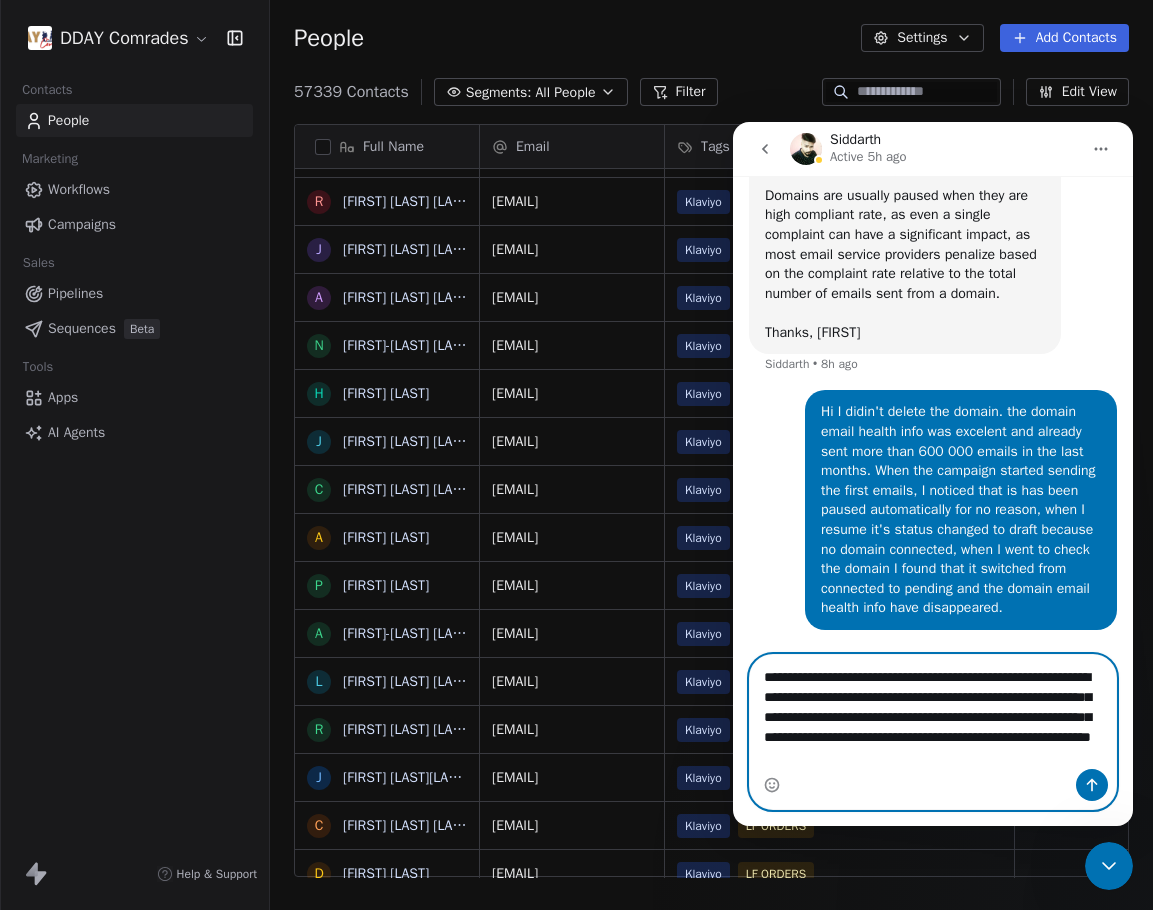 type 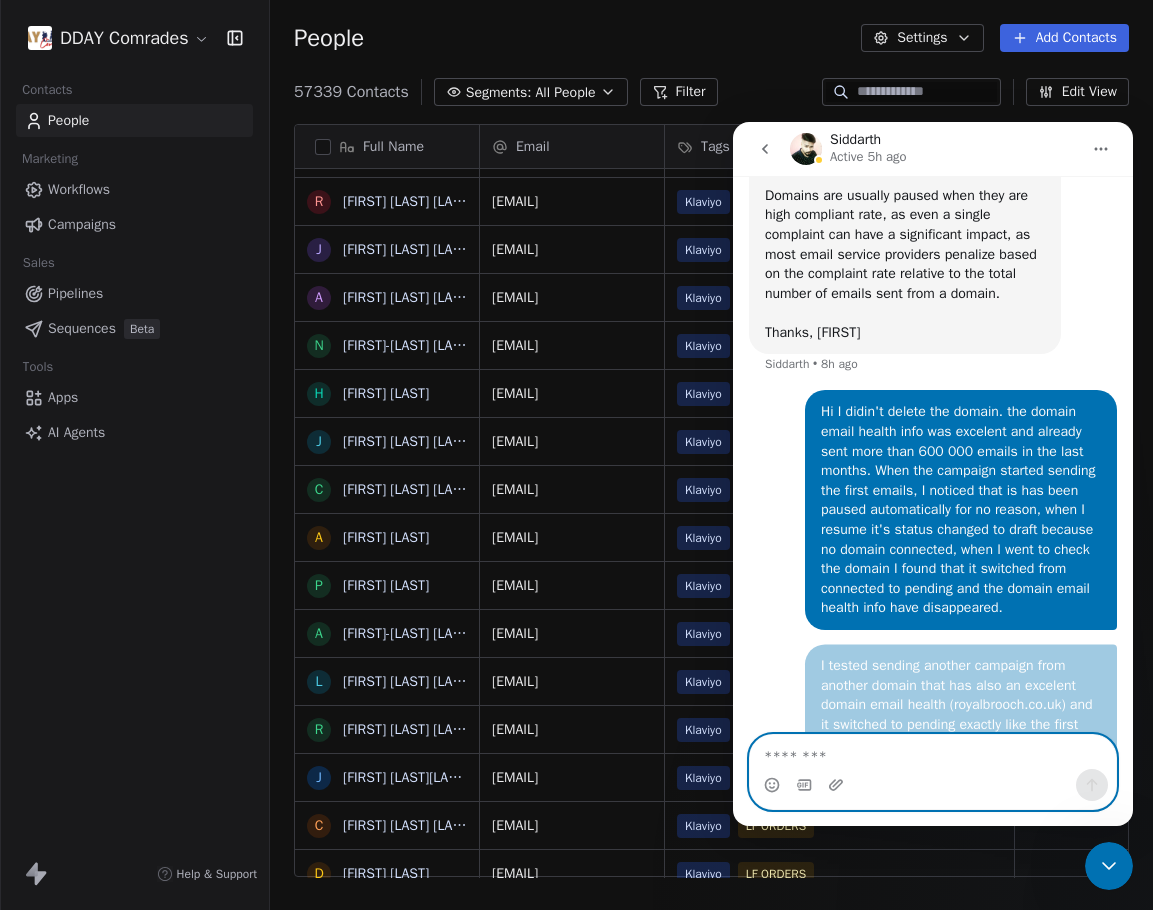 scroll, scrollTop: 736, scrollLeft: 0, axis: vertical 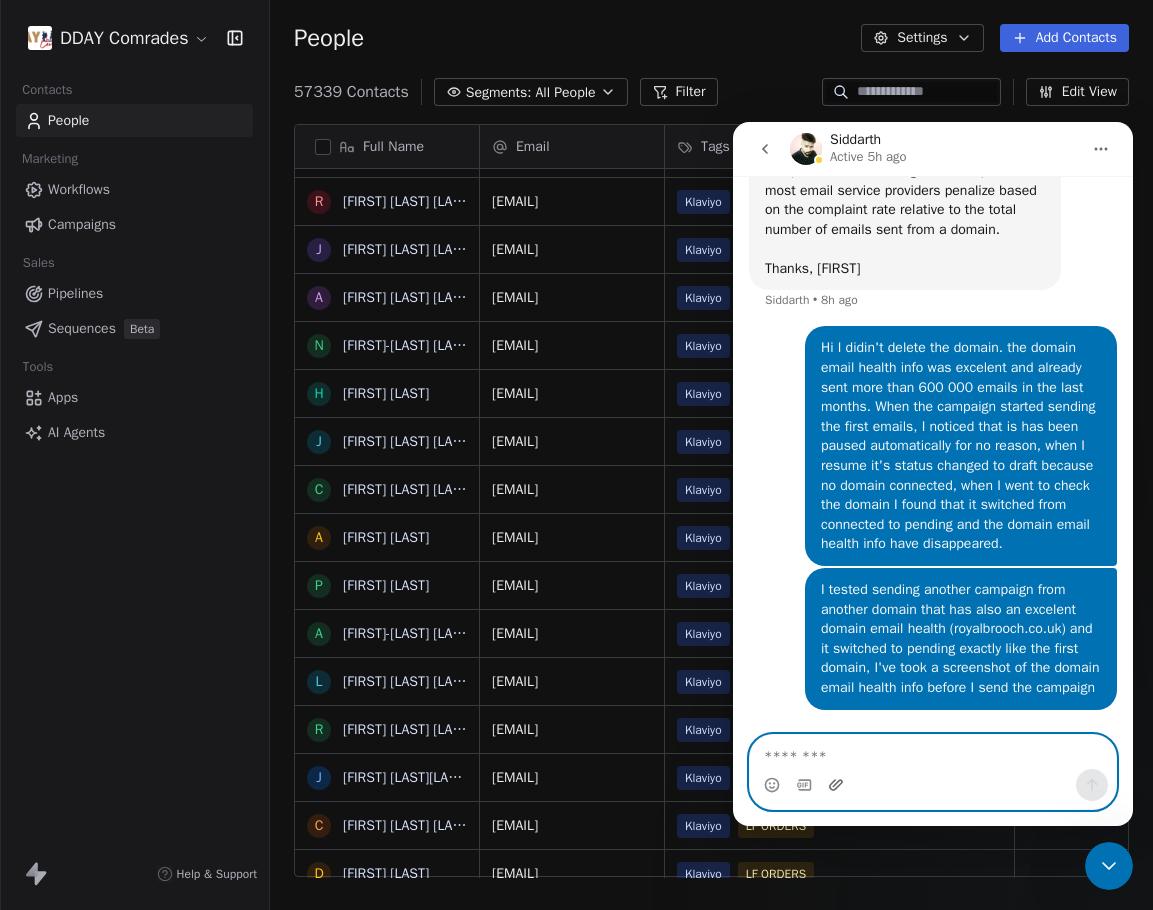 click 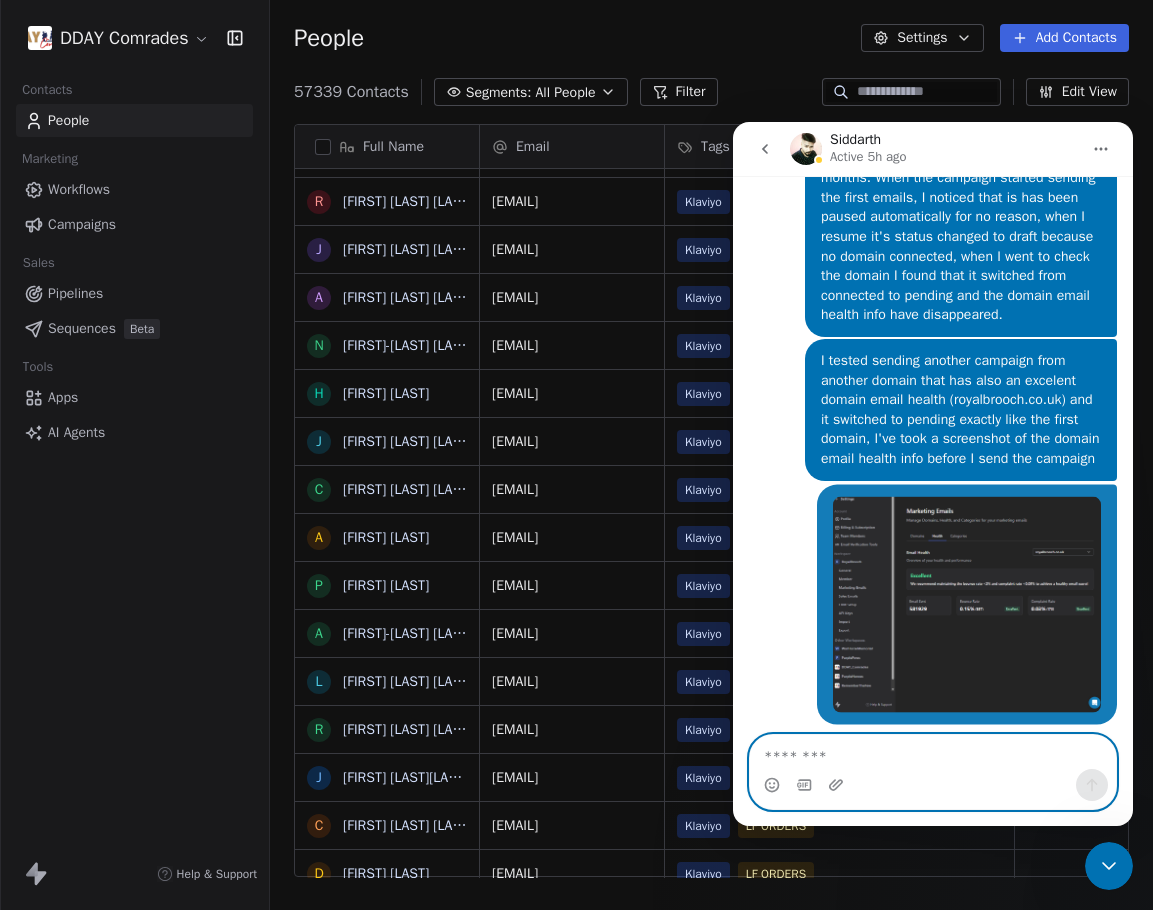 scroll, scrollTop: 978, scrollLeft: 0, axis: vertical 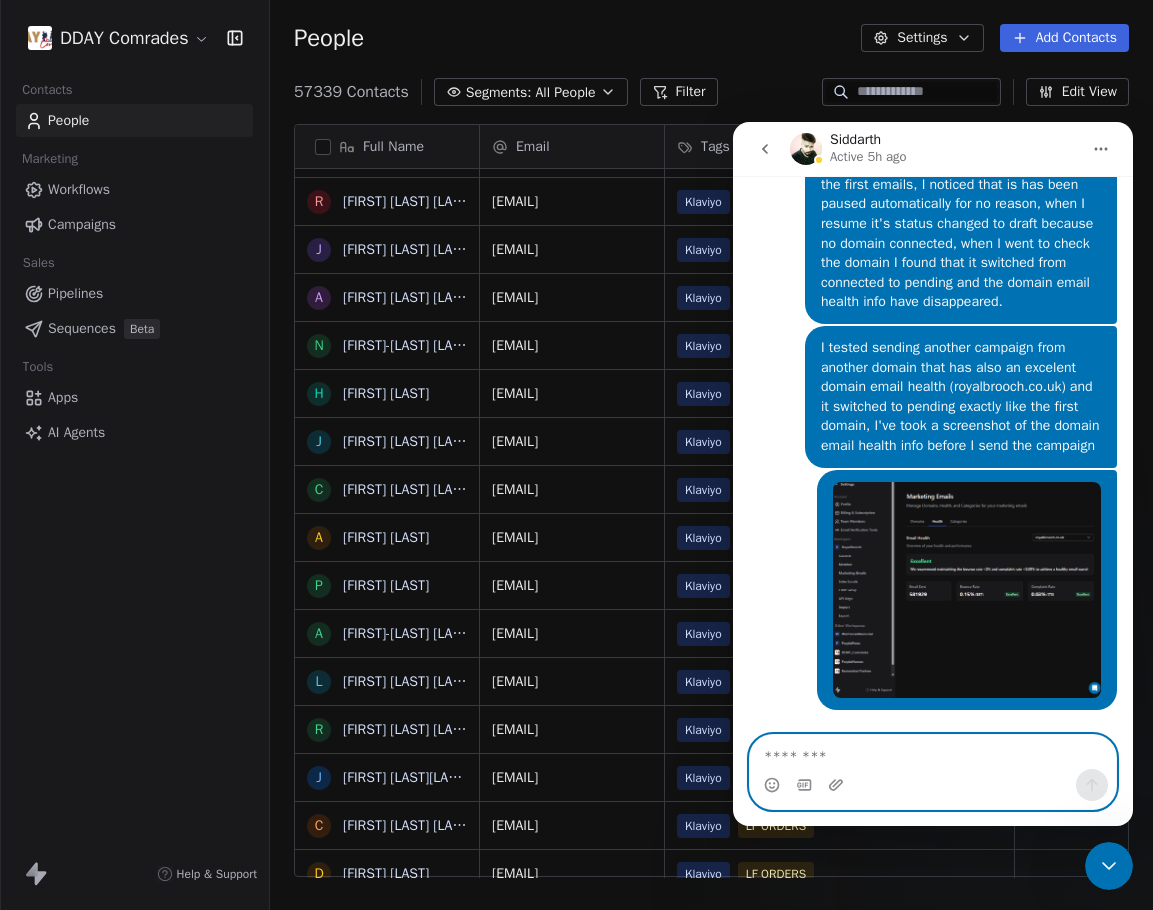 click at bounding box center (933, 752) 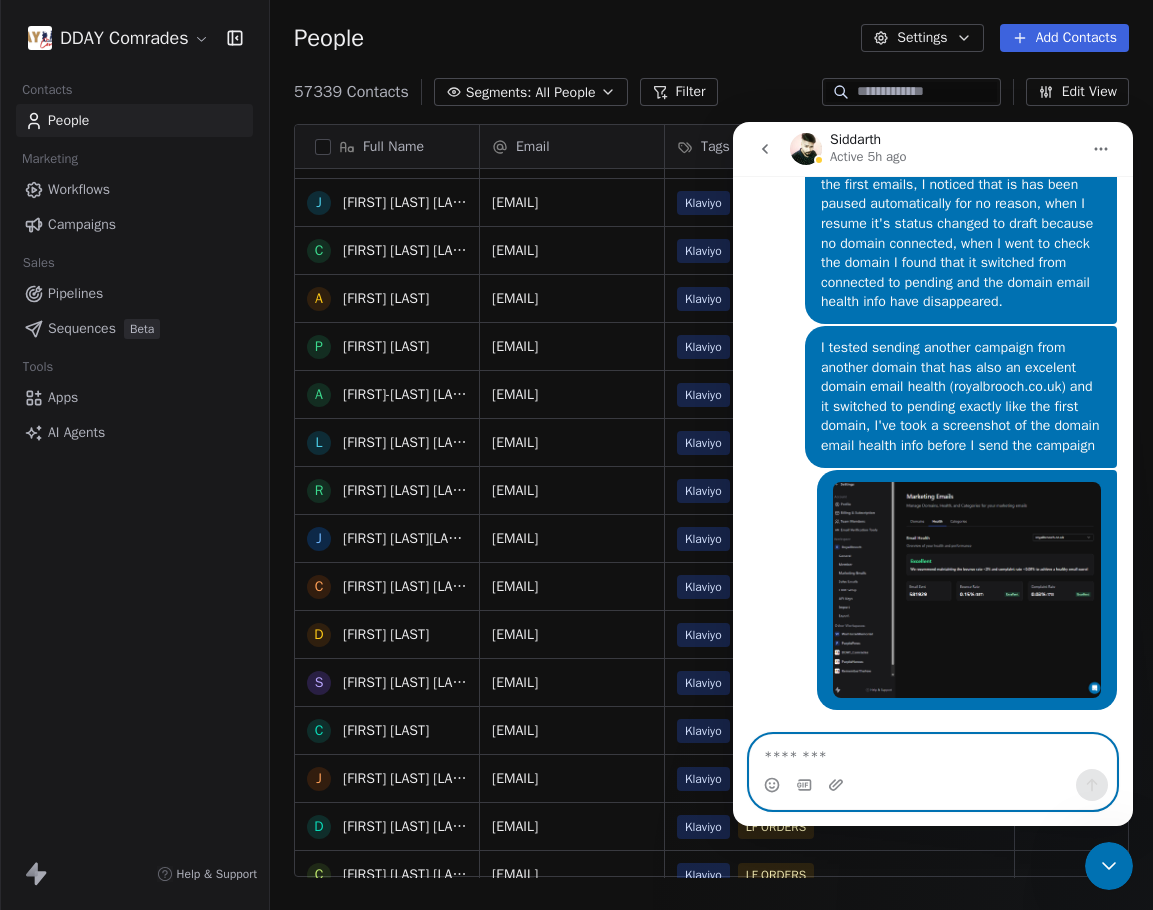 scroll, scrollTop: 1300, scrollLeft: 0, axis: vertical 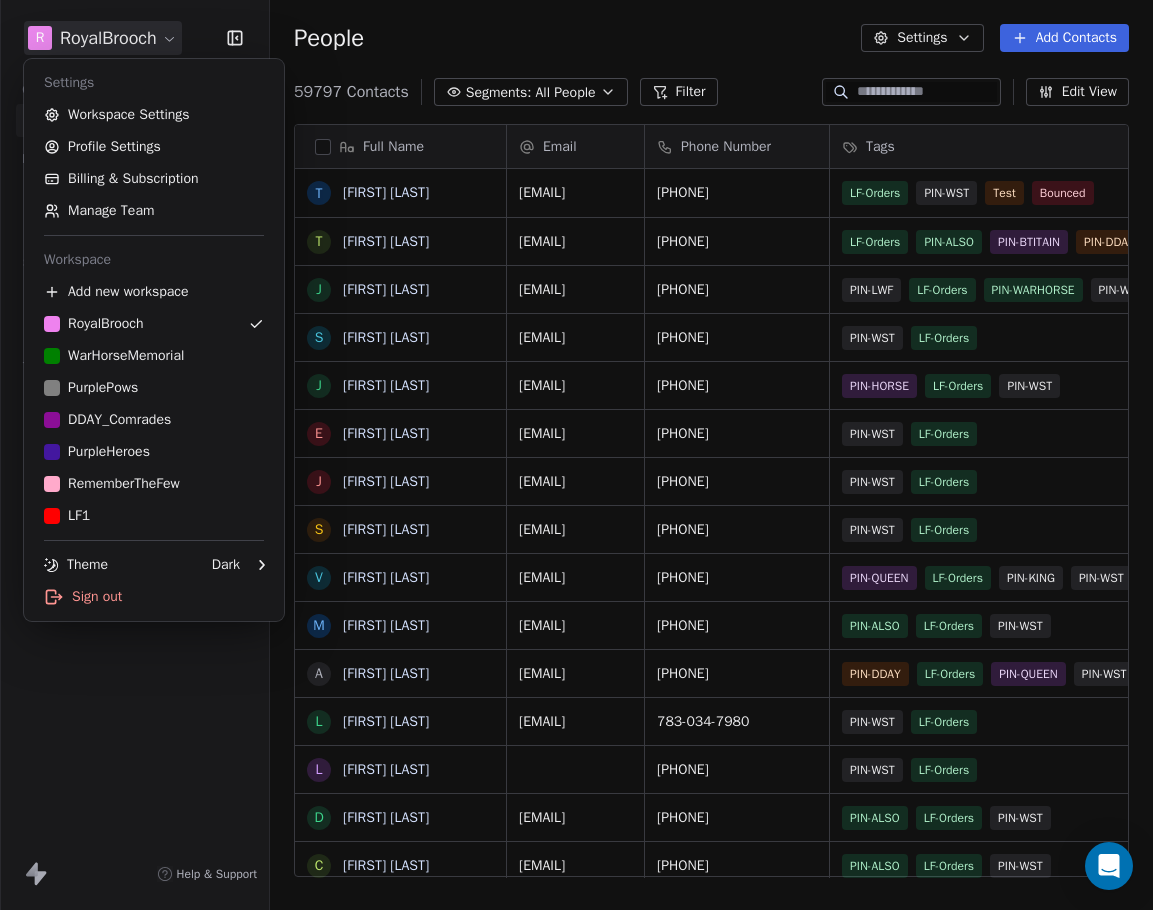 click on "R RoyalBrooch Contacts People Marketing Workflows Campaigns Sales Pipelines Sequences Beta Tools Apps AI Agents Help & Support People Settings Add Contacts 59797 Contacts Segments: All People Filter Edit View Tag Add to Sequence Export Full Name t [FIRST] e [LAST] T [FIRST] [LAST] j [FIRST] [LAST] S [FIRST] [LAST] J [FIRST] [LAST] S [FIRST] [LAST] V [FIRST] [LAST] M [FIRST] [LAST] A [FIRST] [LAST] L [FIRST] [LAST] L [FIRST] [LAST] D [FIRST] [LAST] C [FIRST] [LAST] J [FIRST] [LAST] l [FIRST] [LAST] A [FIRST] [LAST] D [FIRST] [LAST] T [FIRST] [LAST] C [FIRST] [LAST] A [FIRST] [LAST] R [FIRST] [LAST] E [FIRST] [LAST] P [FIRST] [LAST] S [FIRST] [LAST] D [FIRST] [LAST] L [FIRST] [LAST] S [FIRST] [LAST] M [FIRST] [LAST] A [FIRST] [LAST] V [FIRST] [LAST] D [FIRST] [LAST] C [FIRST] [LAST] A [FIRST] [LAST] Email Phone Number Tags Country Website Job Title [EMAIL] [PHONE] LF-Orders PIN-WST Test Bounced United Kingdom [EMAIL] [PHONE] LF-Orders PIN-ALSO PIN-BTITAIN PIN-DDAY PIN-DOG" at bounding box center (576, 455) 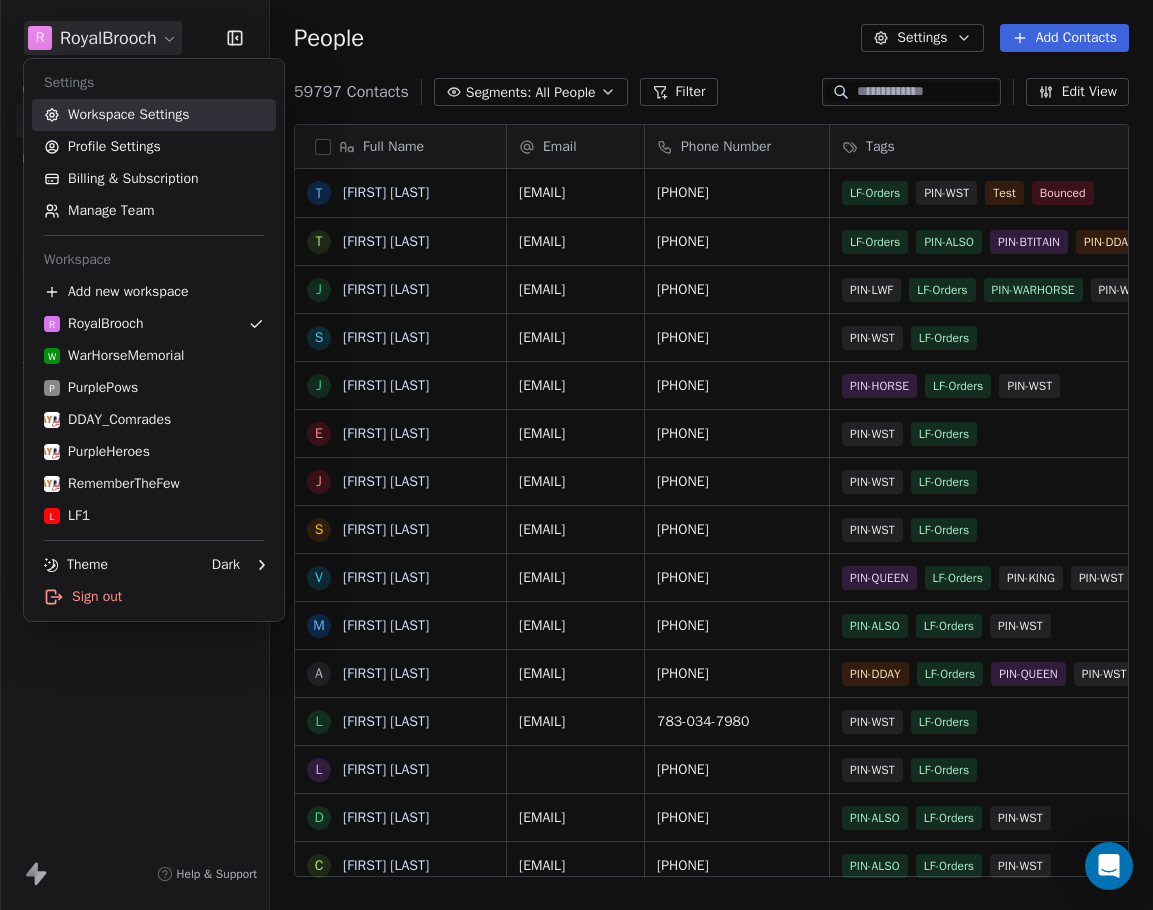 click on "Workspace Settings" at bounding box center [154, 115] 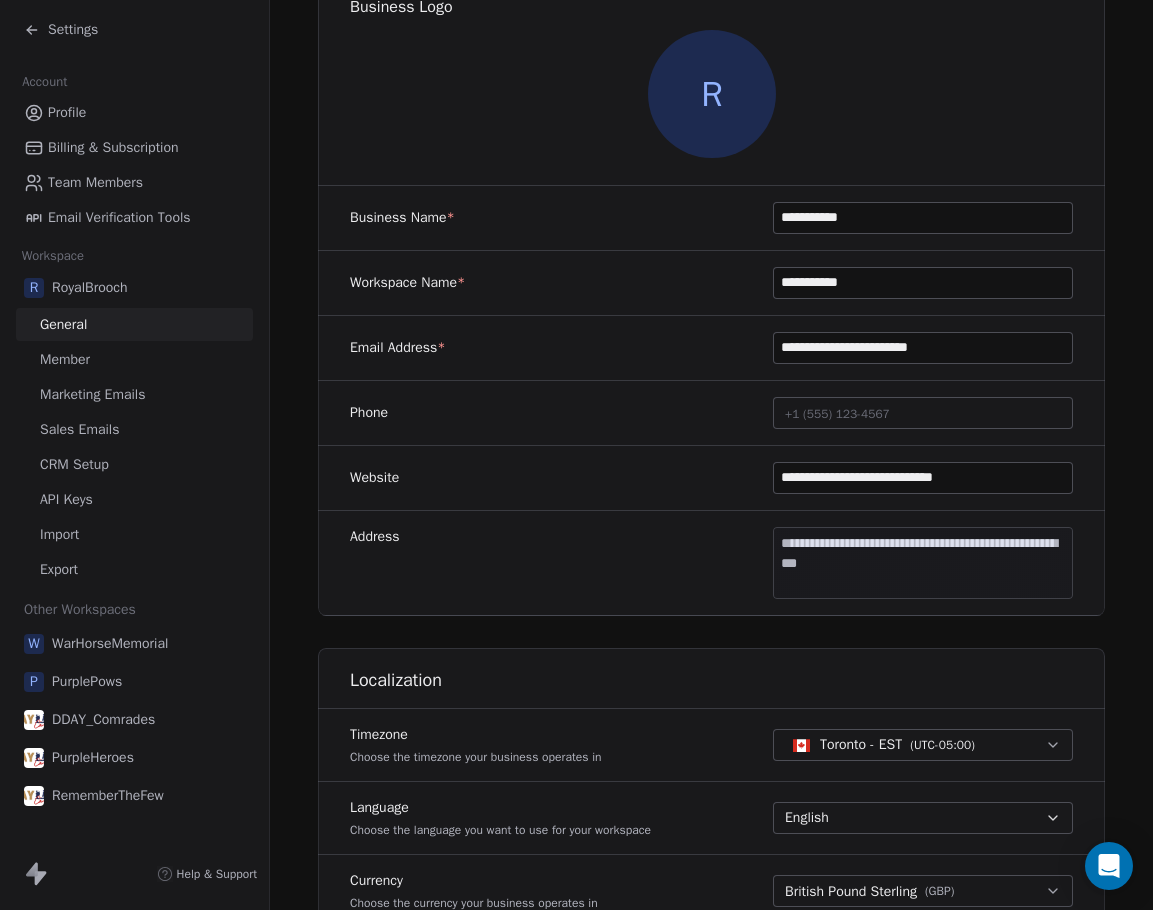 scroll, scrollTop: 0, scrollLeft: 0, axis: both 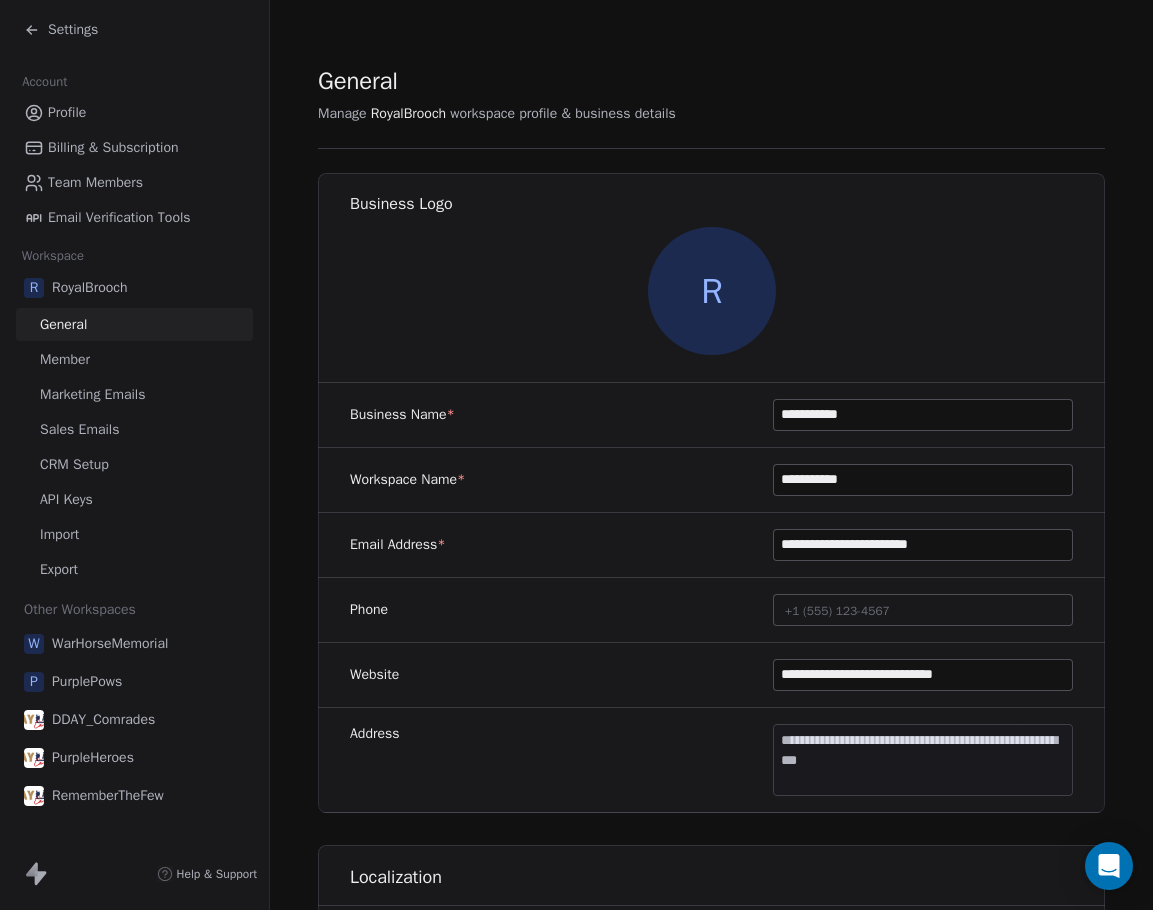 click on "Marketing Emails" at bounding box center [92, 394] 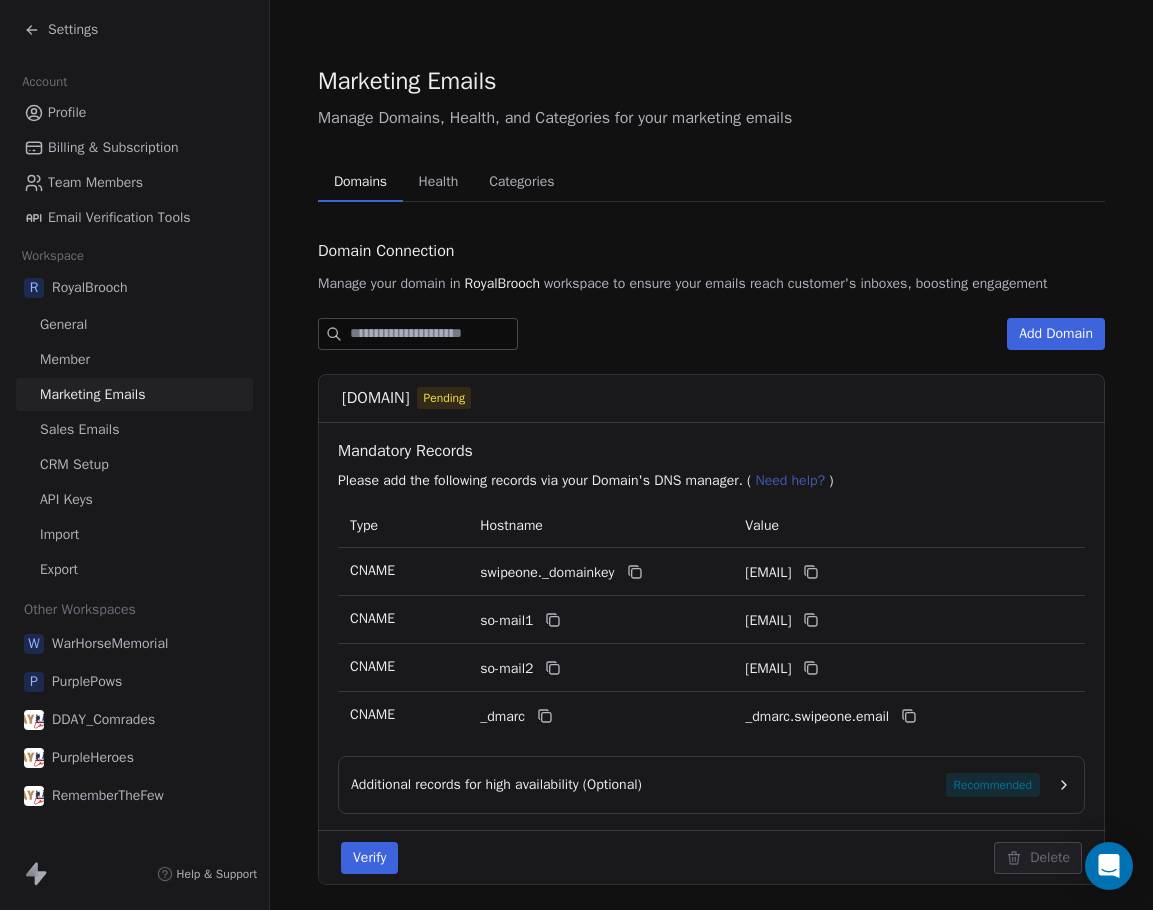 click on "Health" at bounding box center (439, 182) 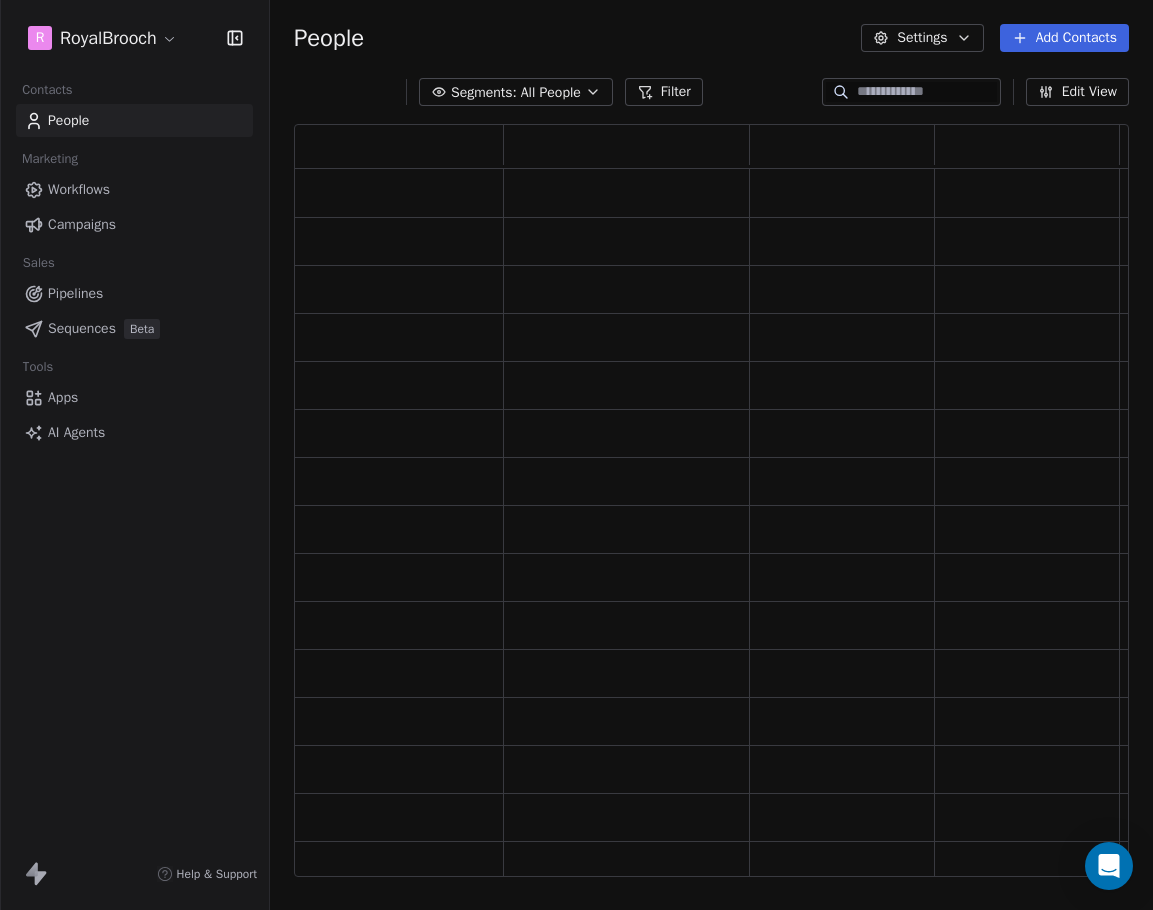 scroll, scrollTop: 16, scrollLeft: 16, axis: both 